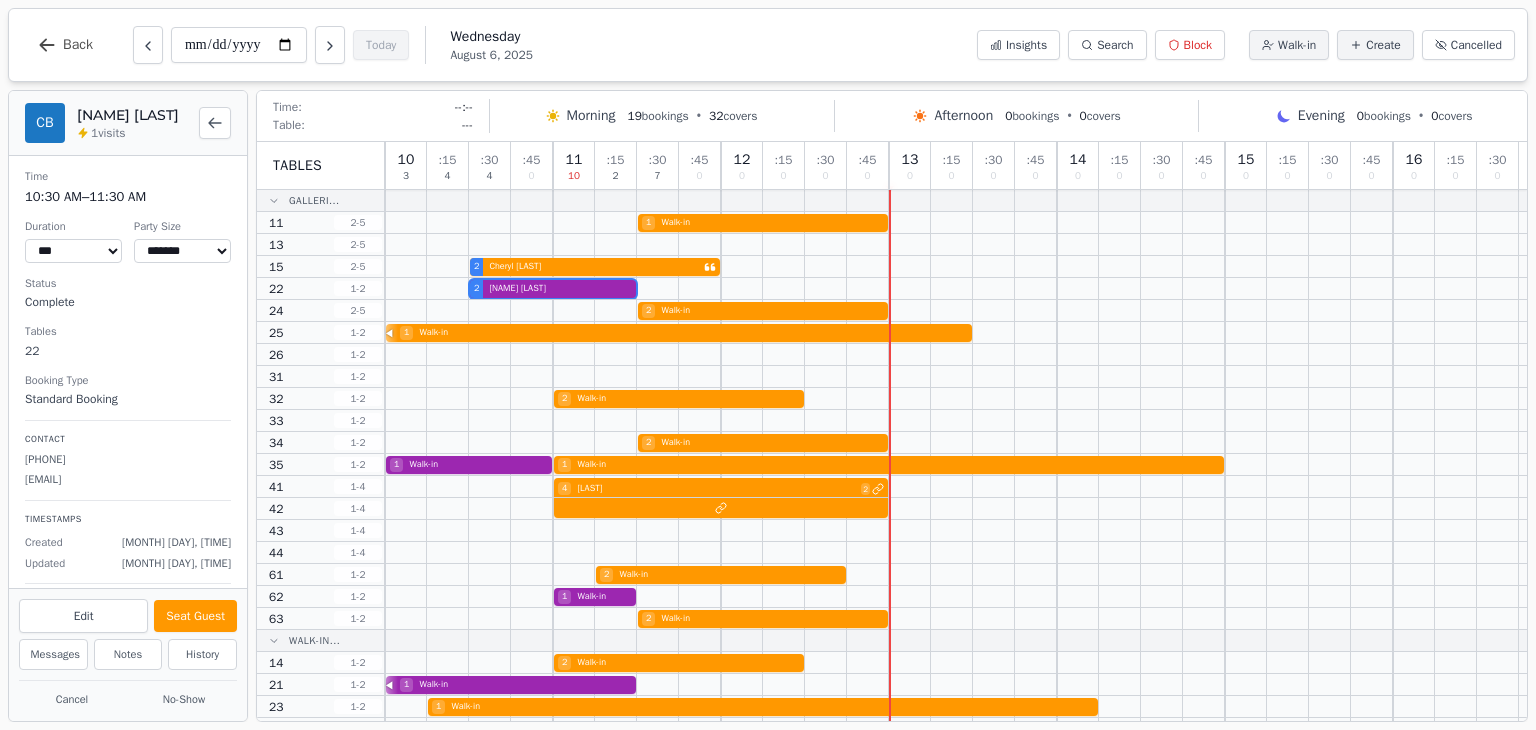 select on "****" 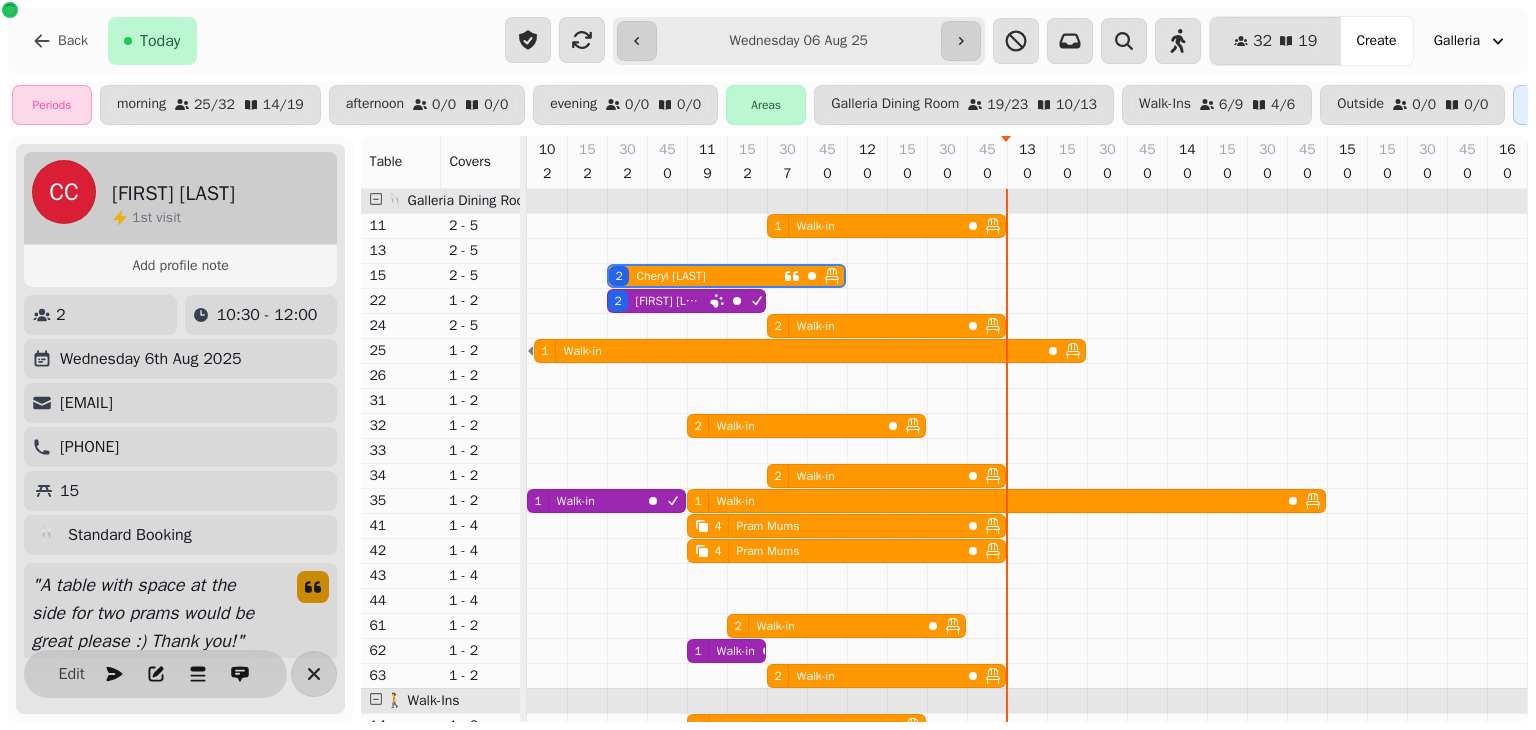 select on "**********" 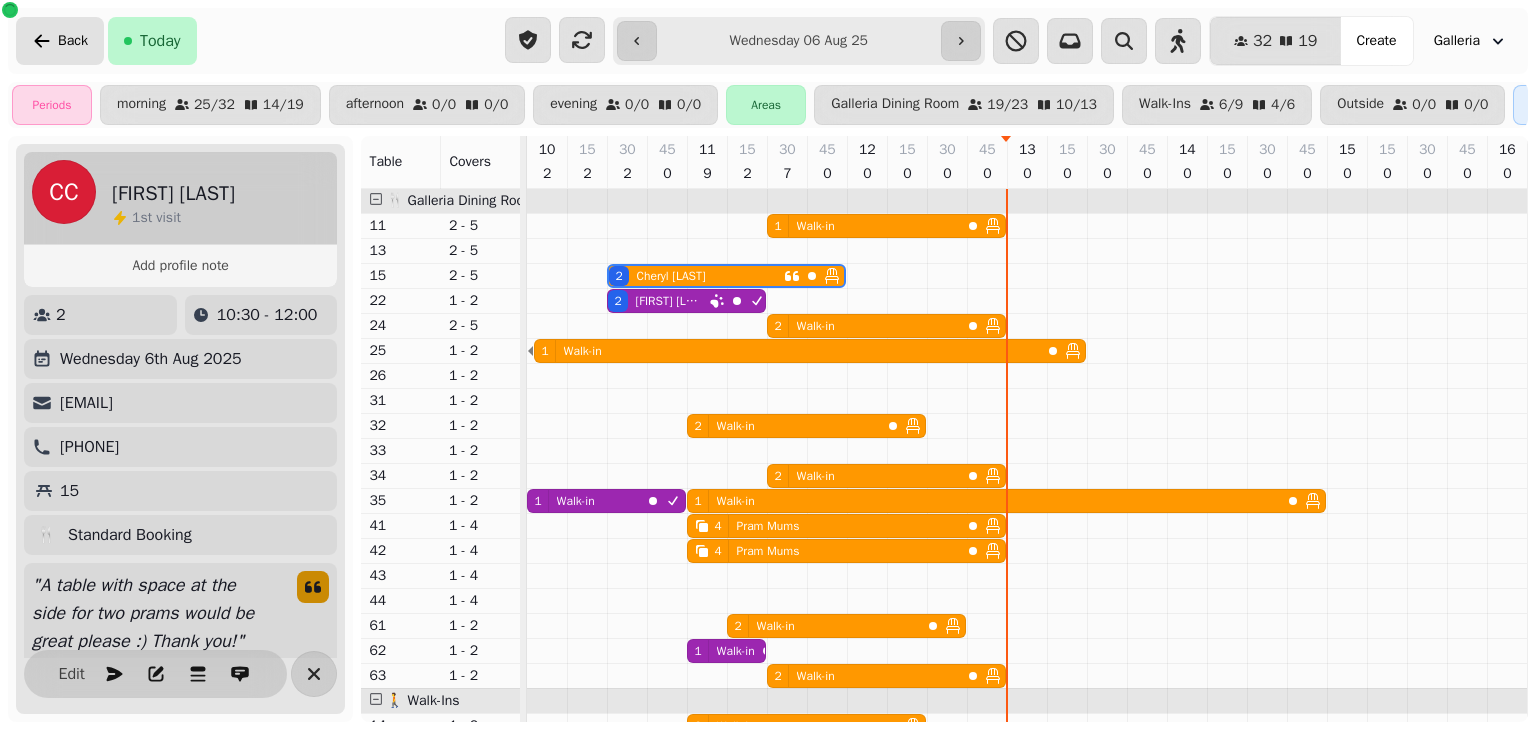 scroll, scrollTop: 135, scrollLeft: 0, axis: vertical 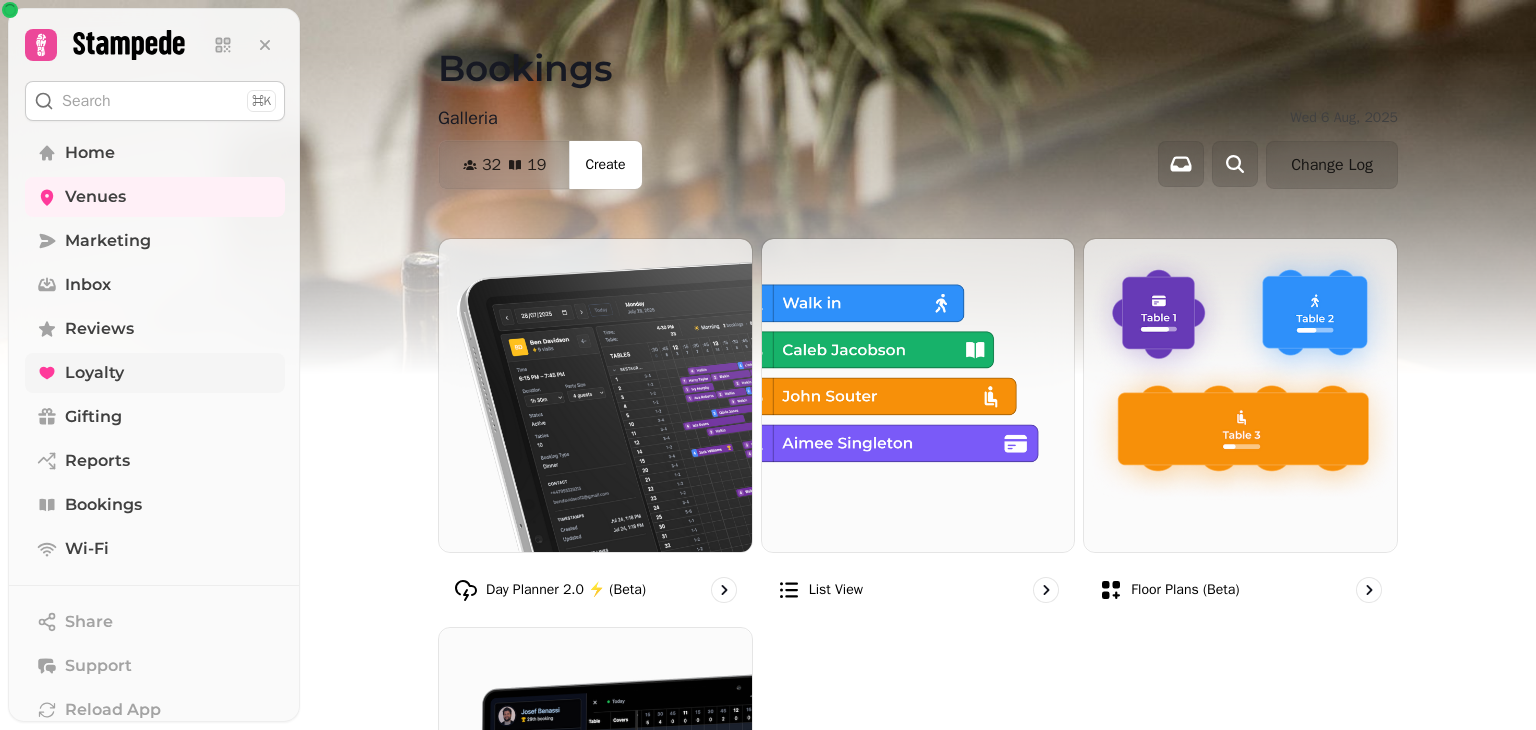 click on "Loyalty" at bounding box center [94, 373] 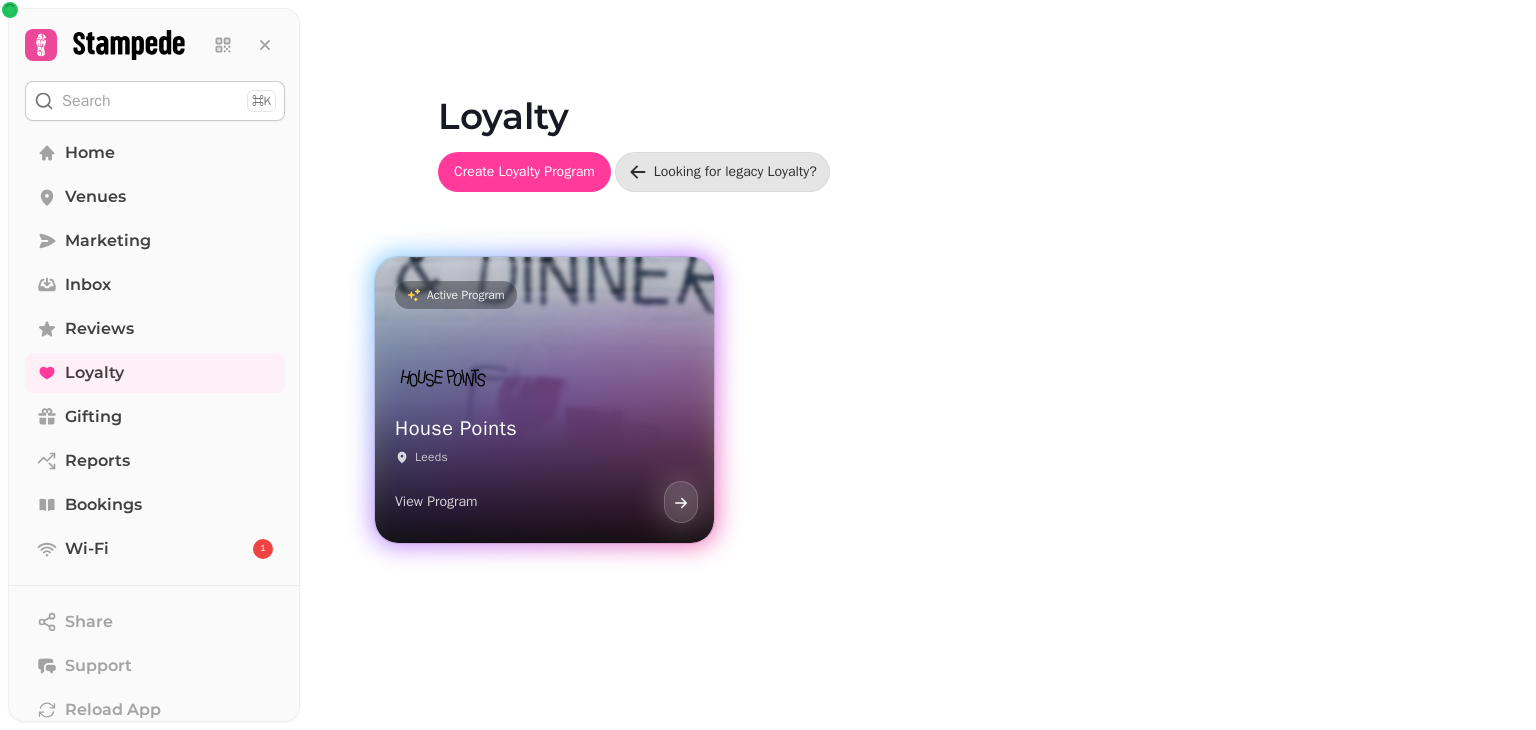 click on "House Points Leeds View Program" at bounding box center [544, 439] 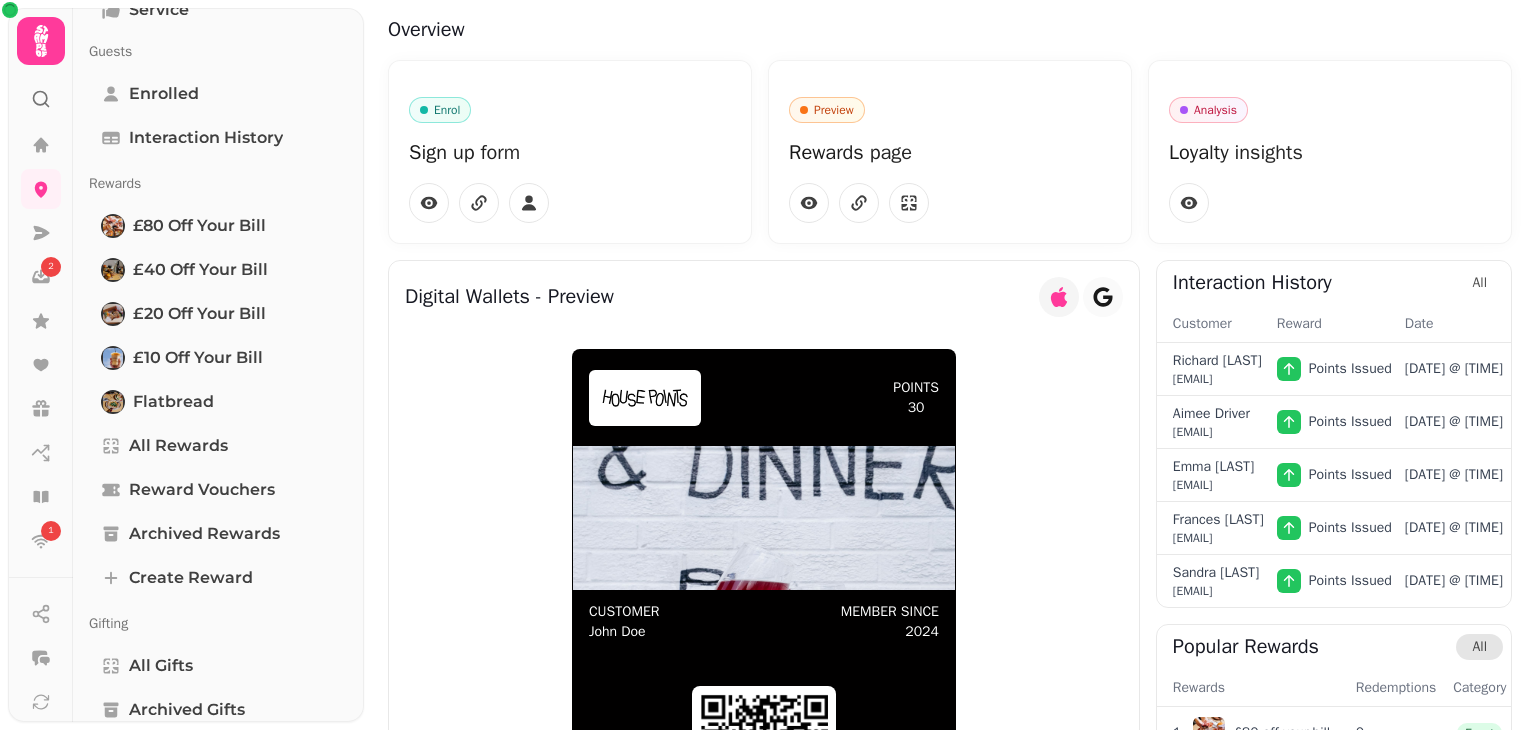 scroll, scrollTop: 84, scrollLeft: 0, axis: vertical 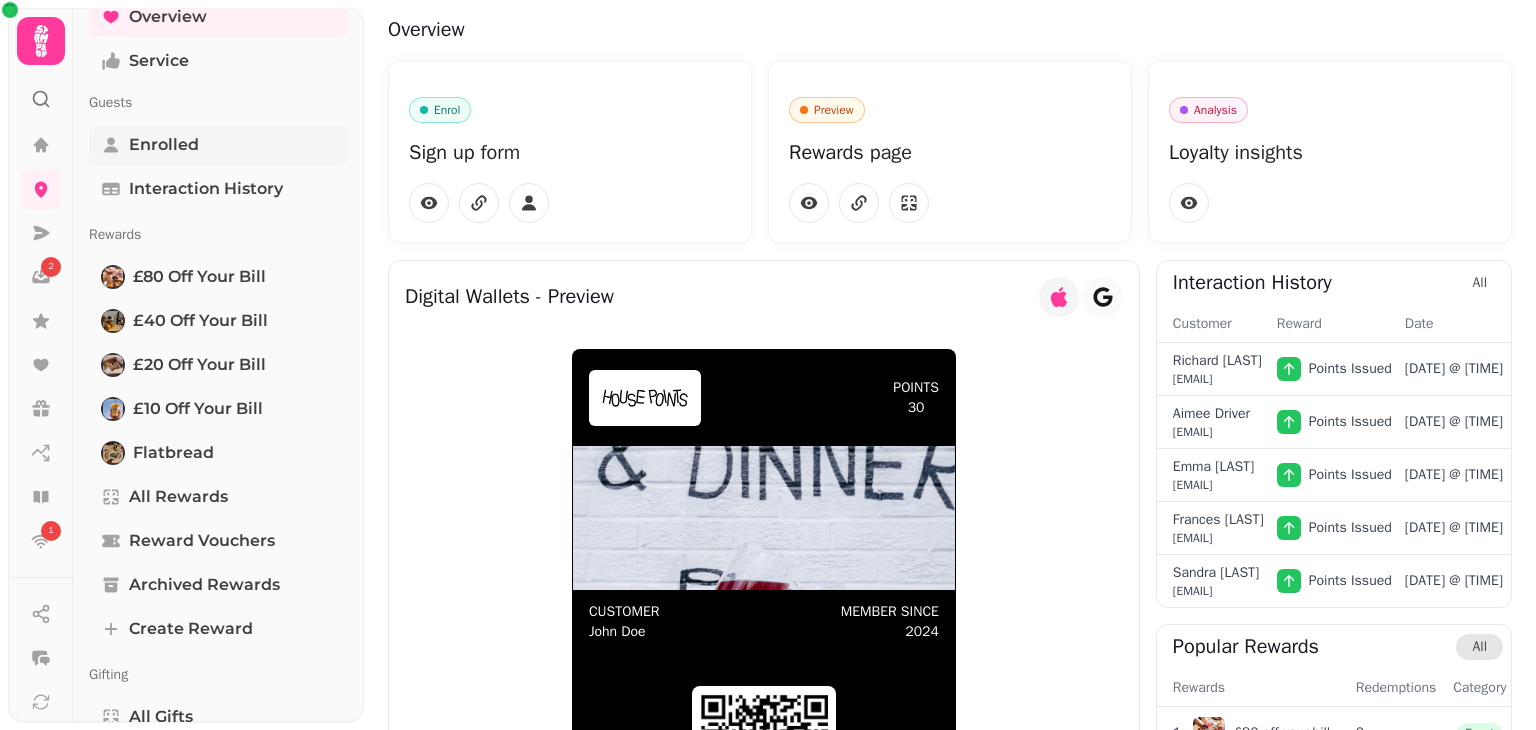 click on "Enrolled" at bounding box center [164, 145] 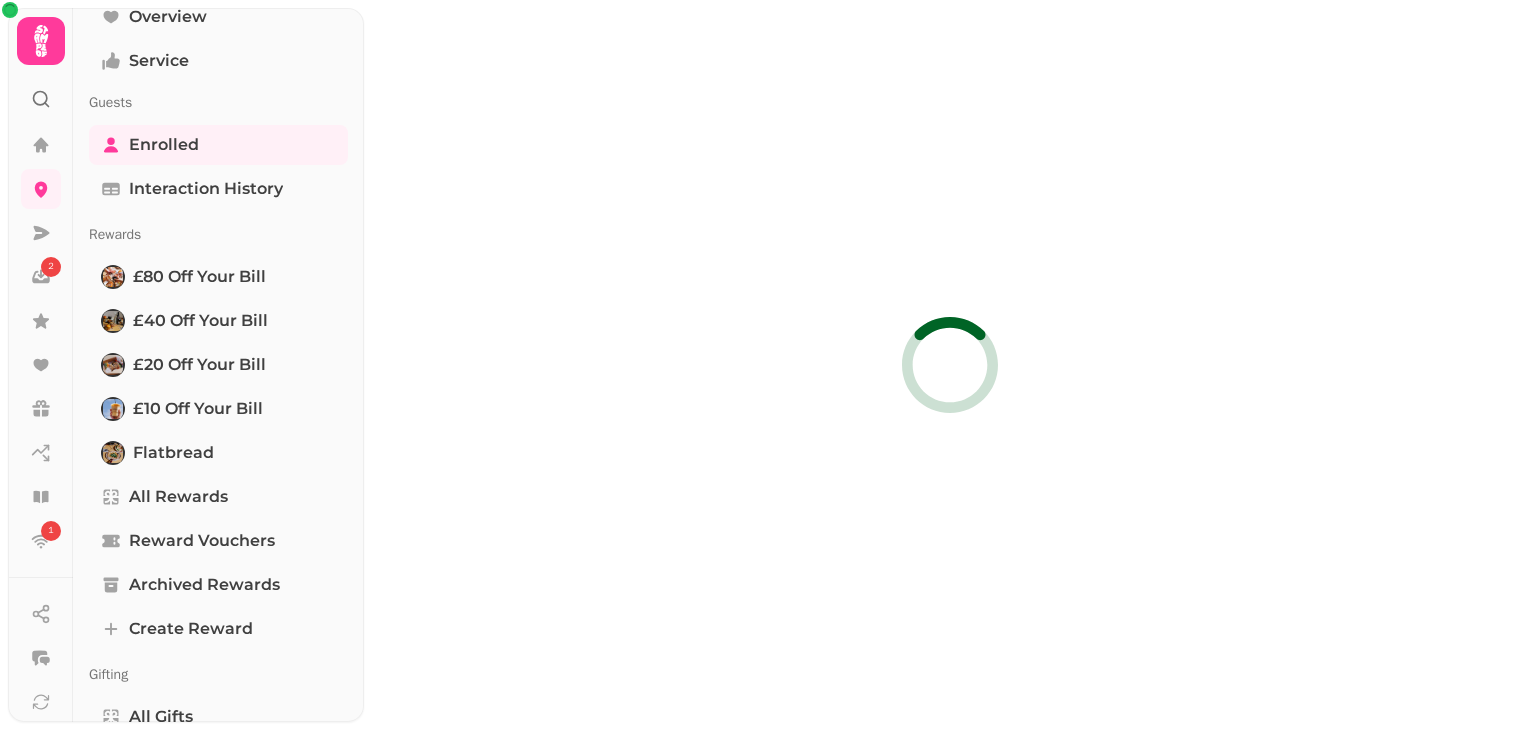 select on "**" 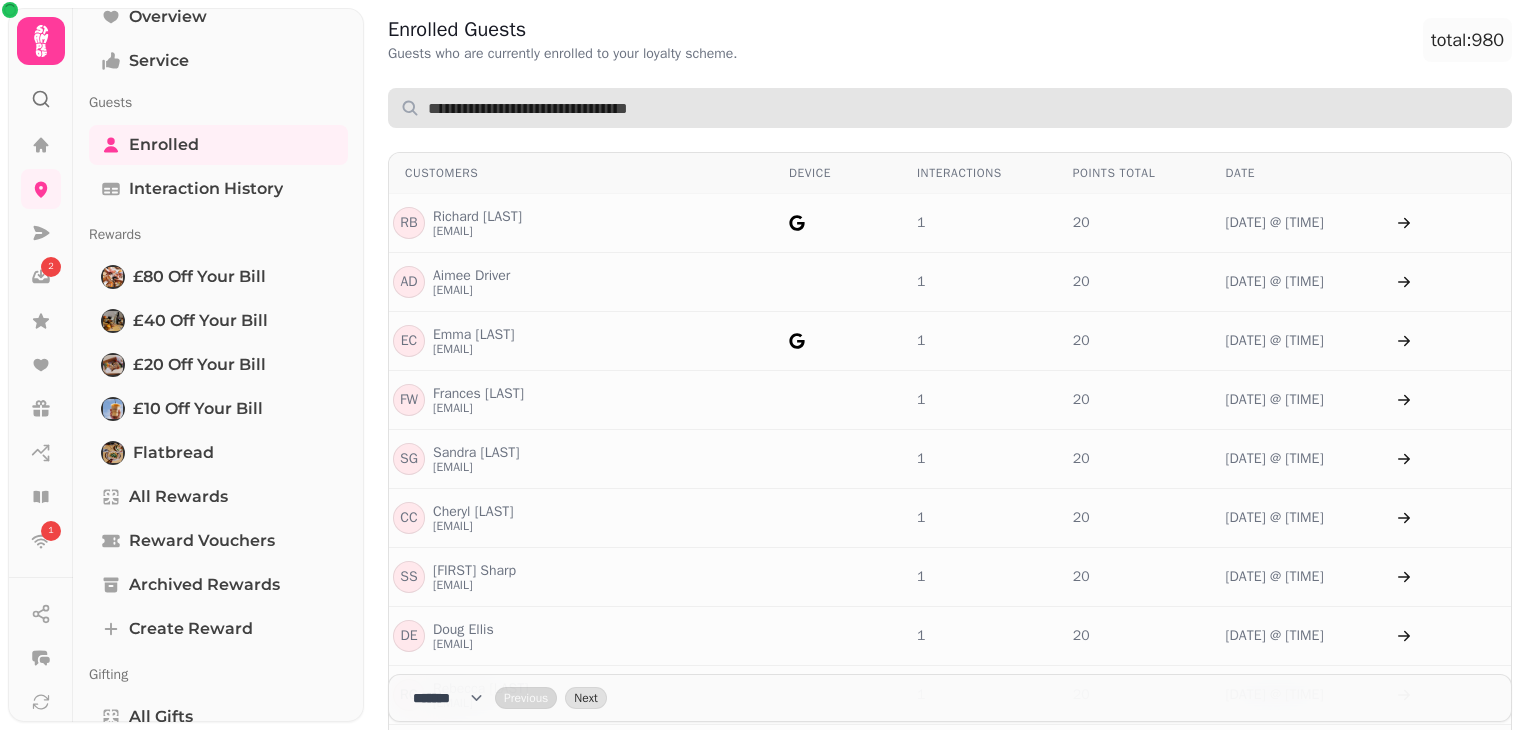 click at bounding box center [950, 108] 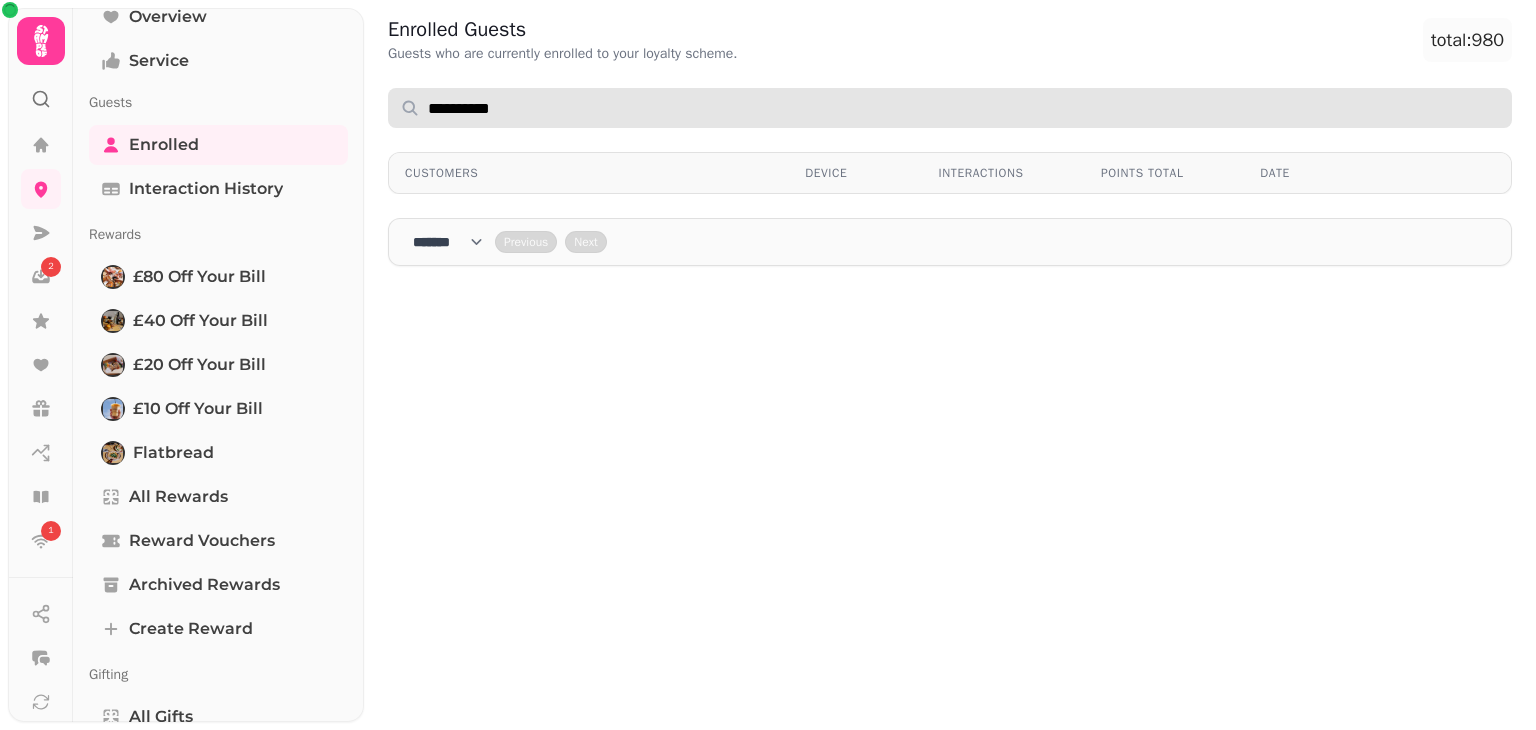 click on "**********" at bounding box center [950, 108] 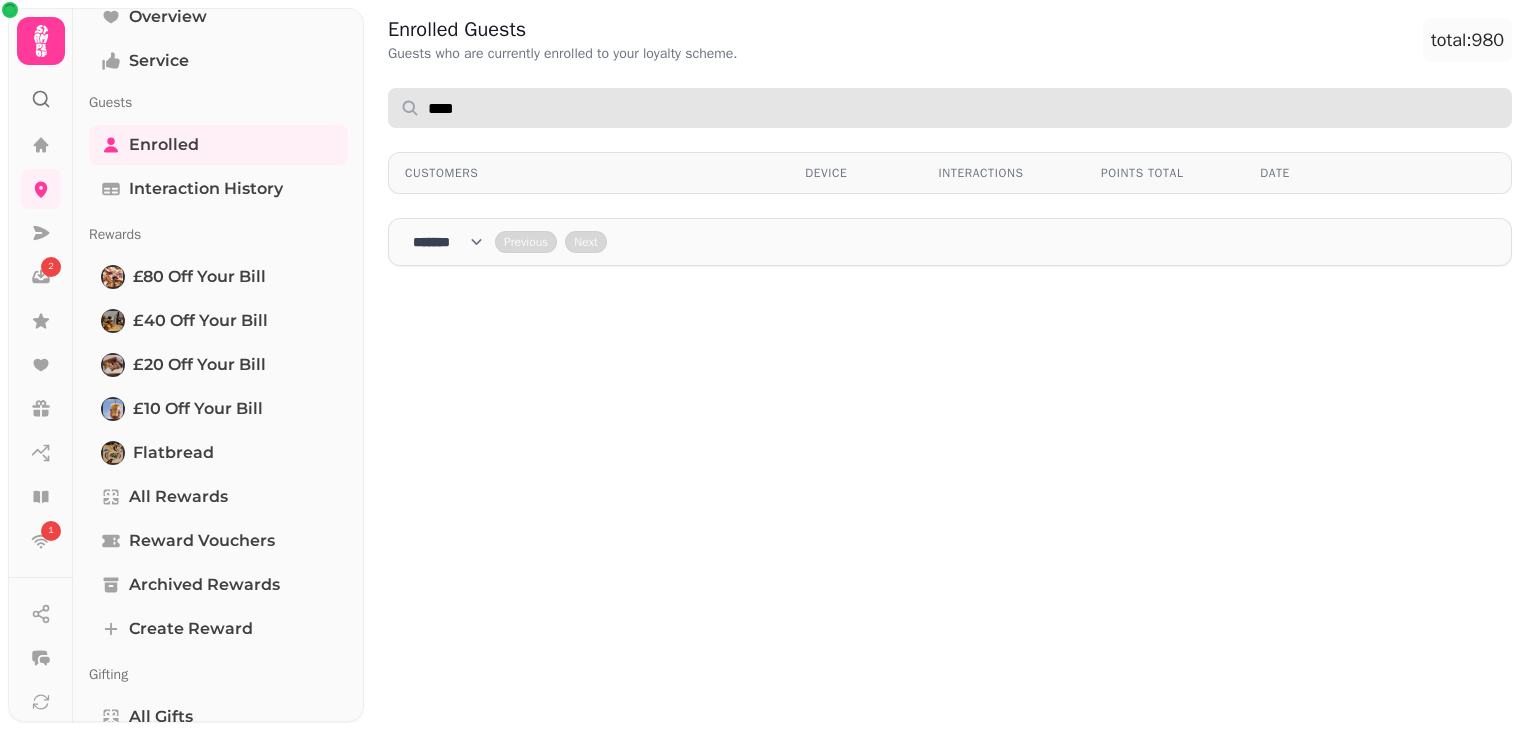 type on "****" 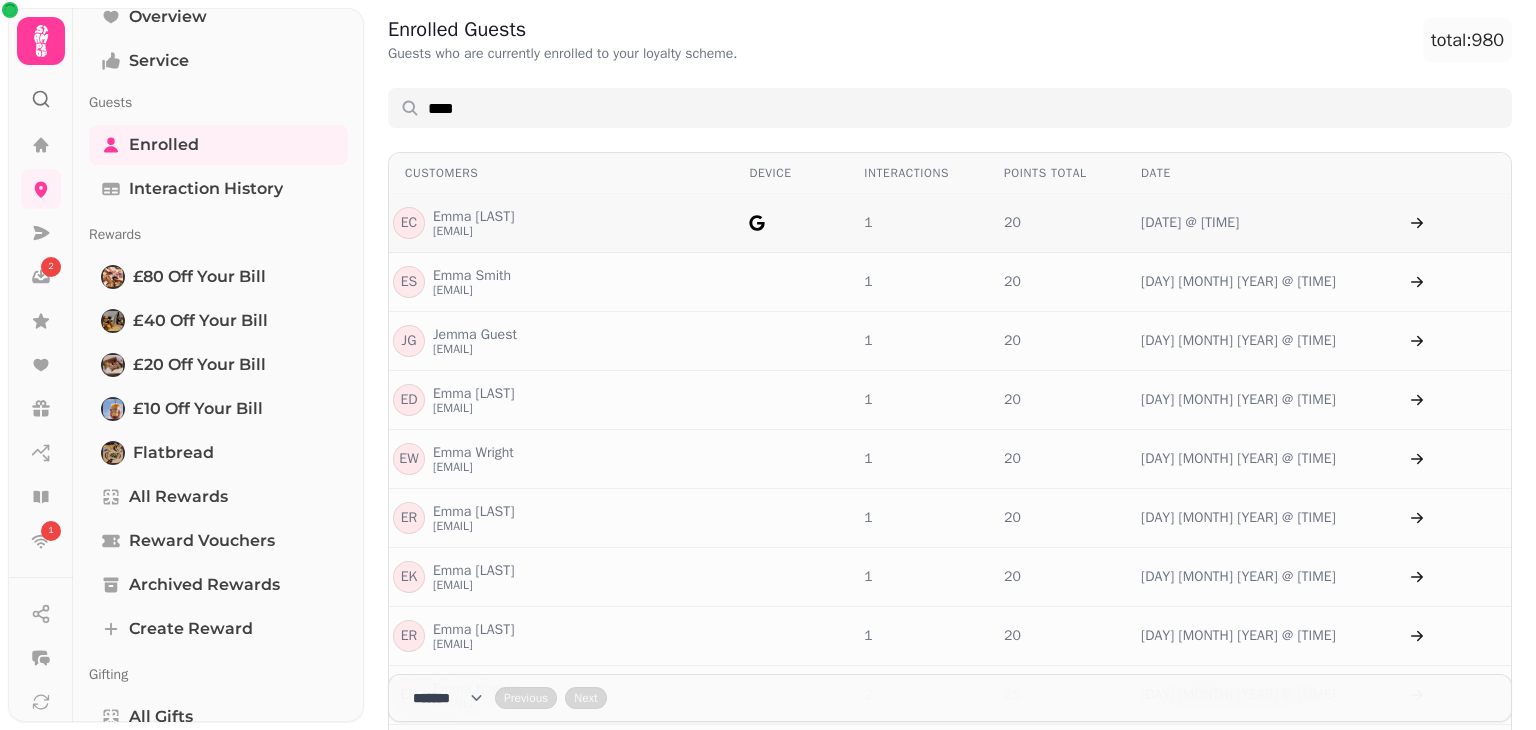 click on "[FIRST] [LAST]" at bounding box center [473, 217] 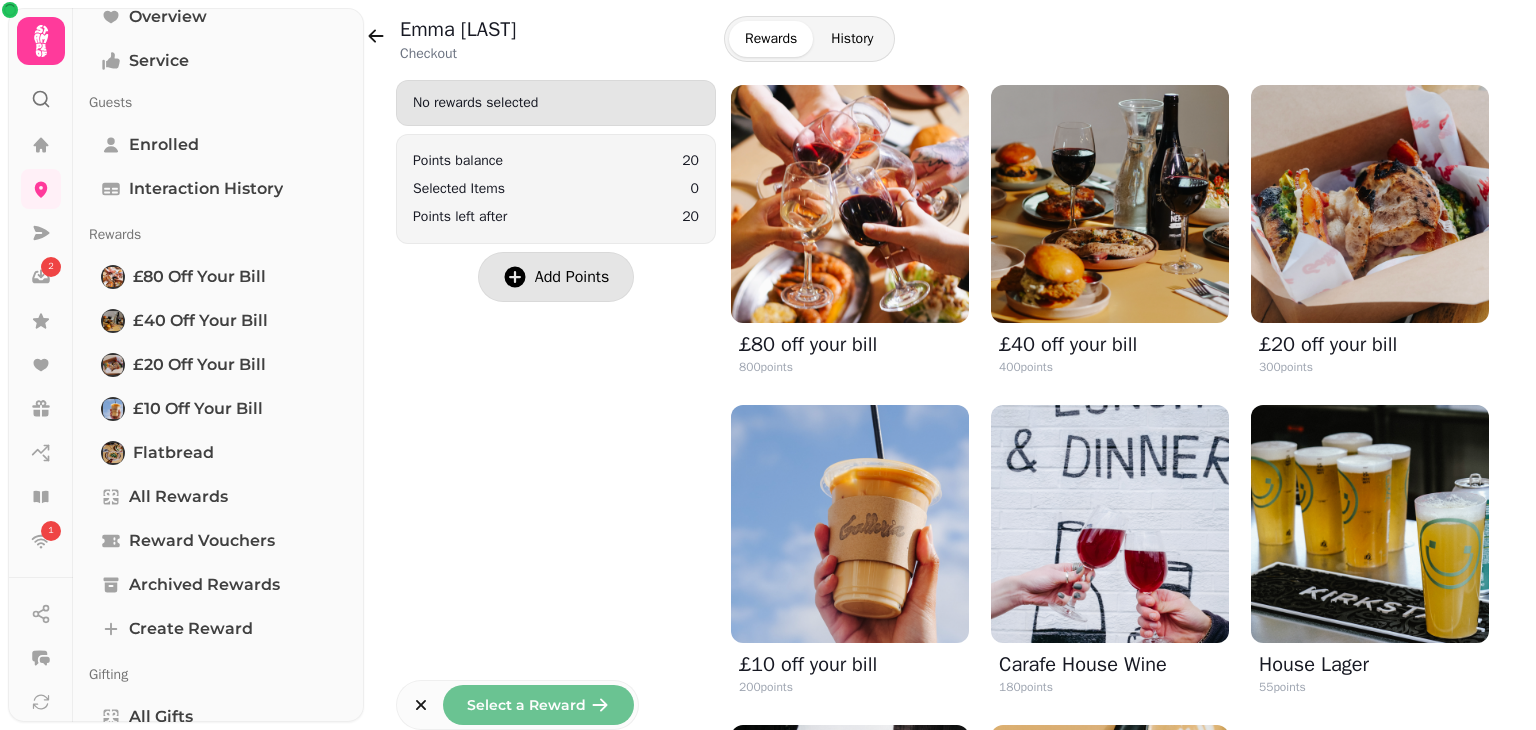 click on "Add Points" at bounding box center (572, 277) 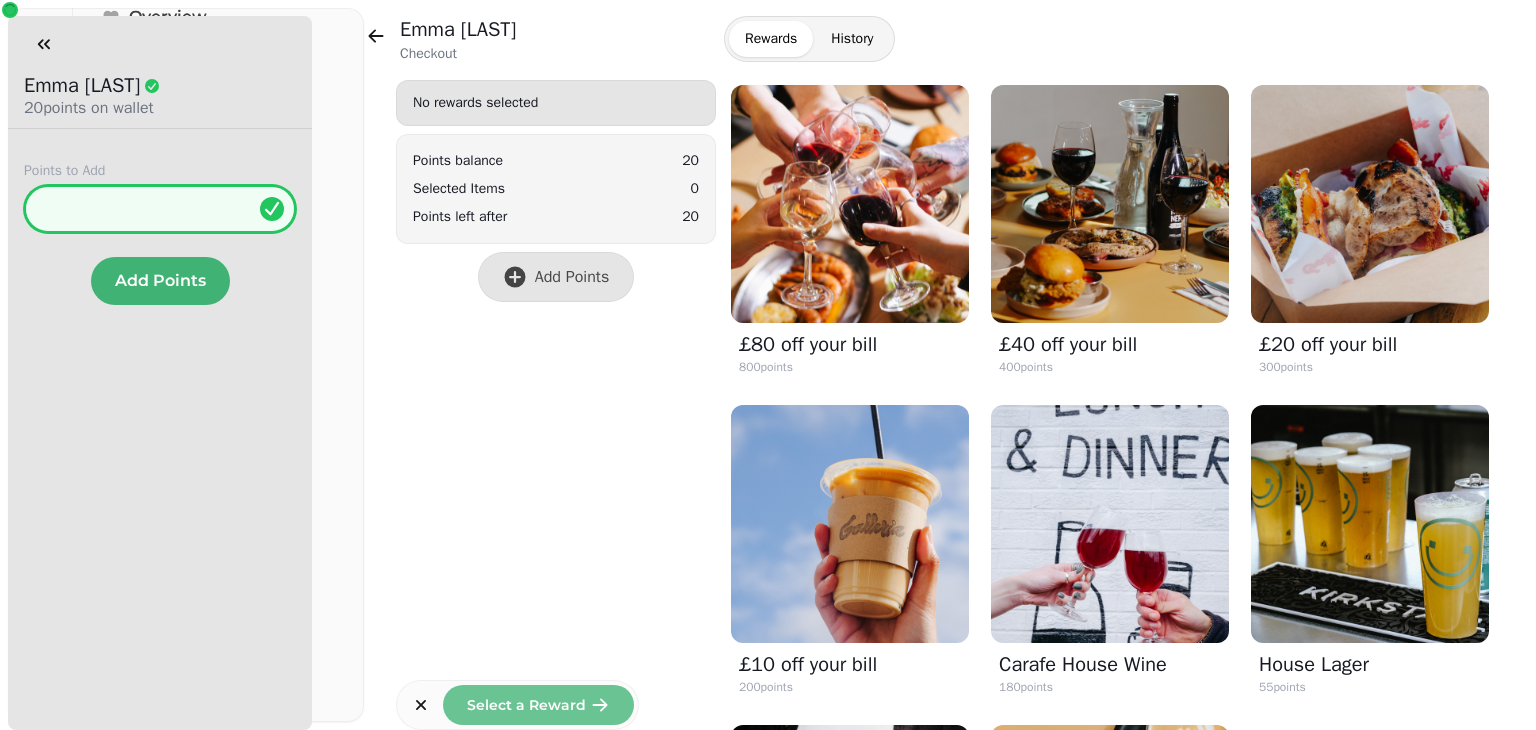 type on "**" 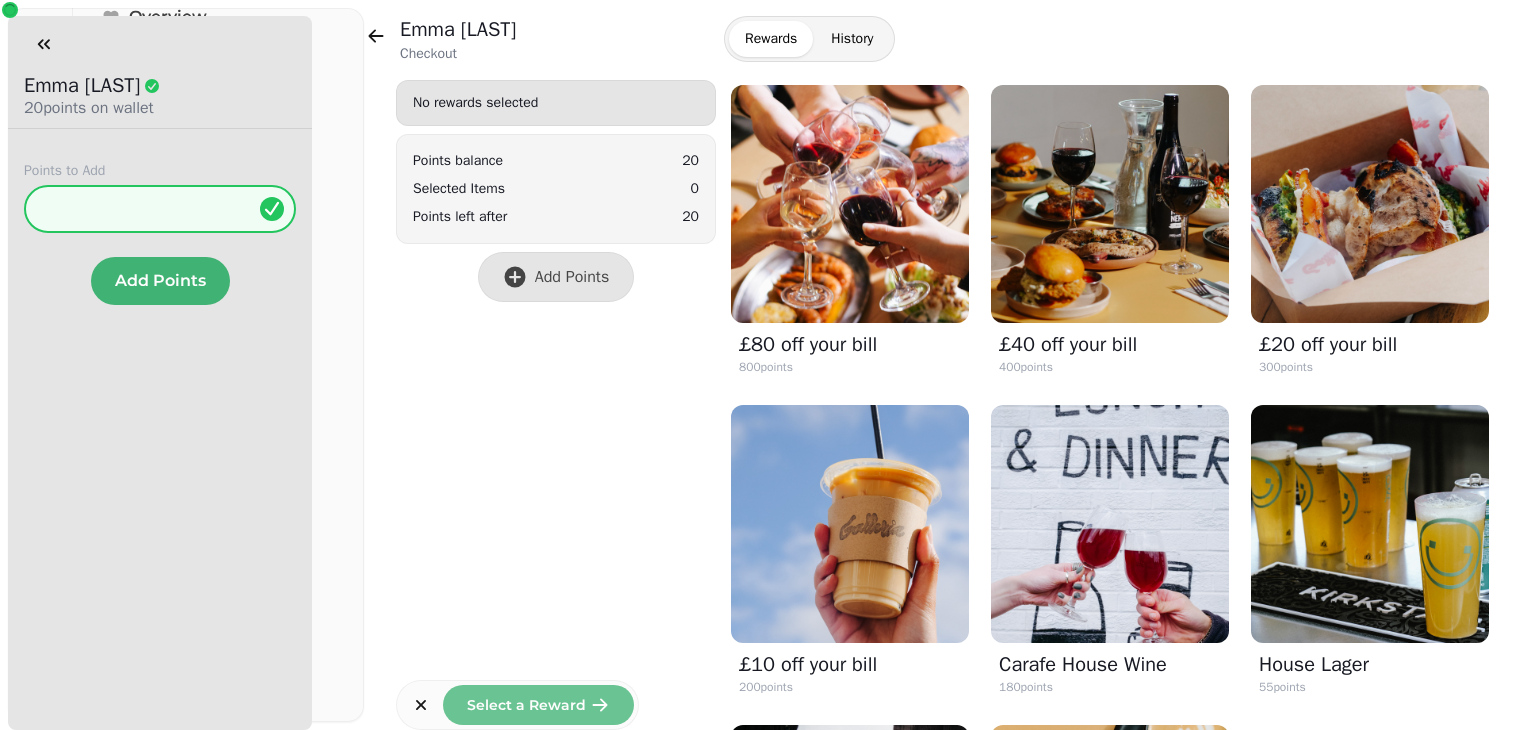 click on "Add Points" at bounding box center (160, 281) 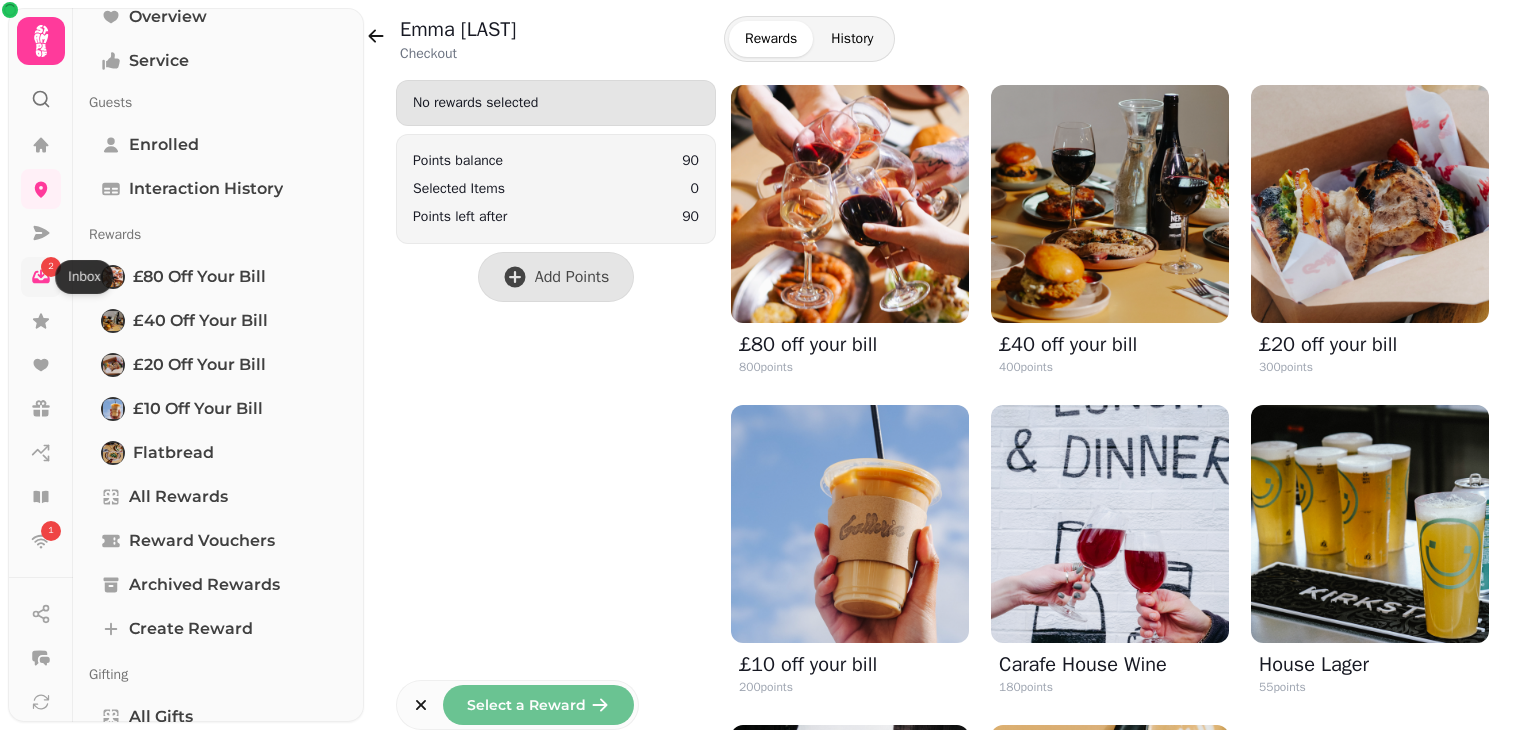 click 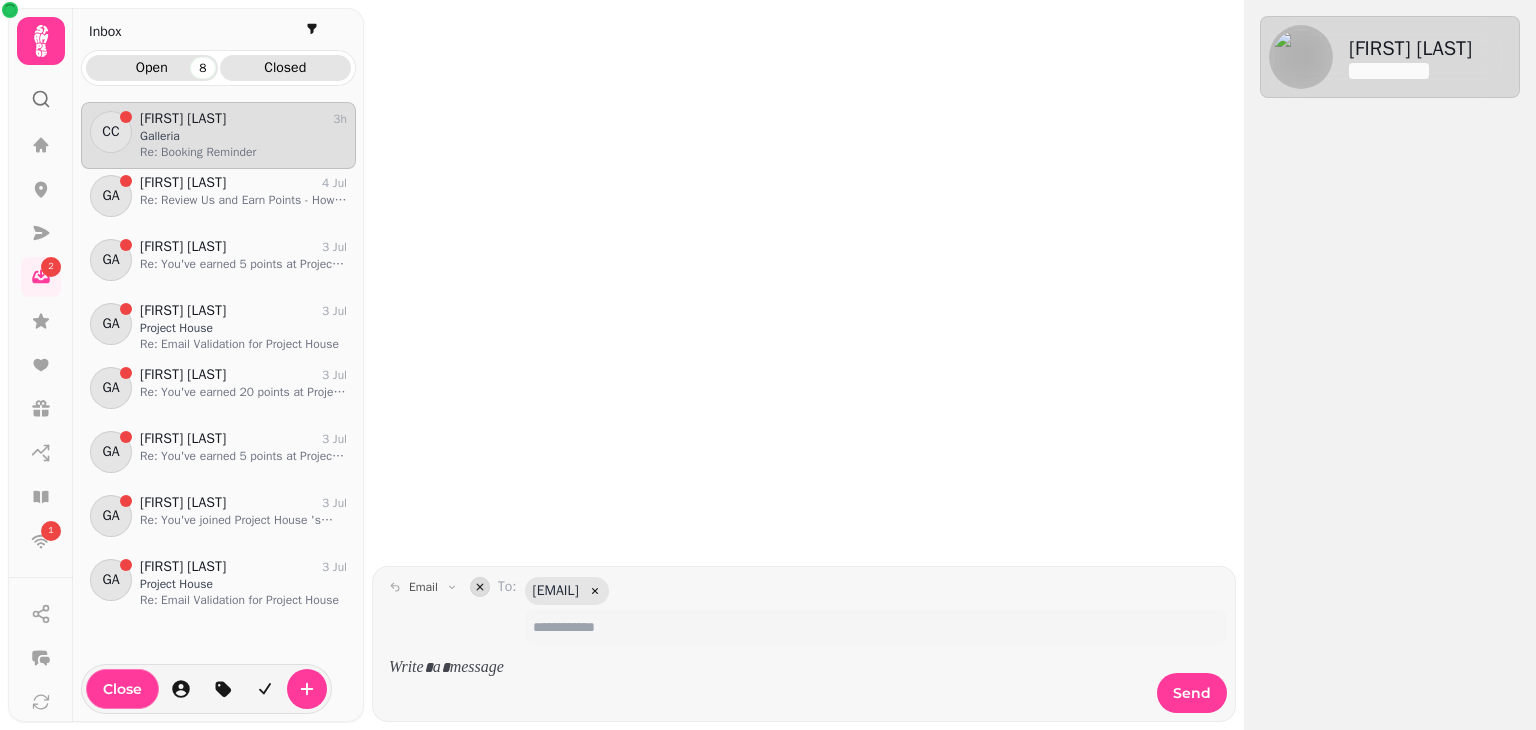 scroll, scrollTop: 0, scrollLeft: 0, axis: both 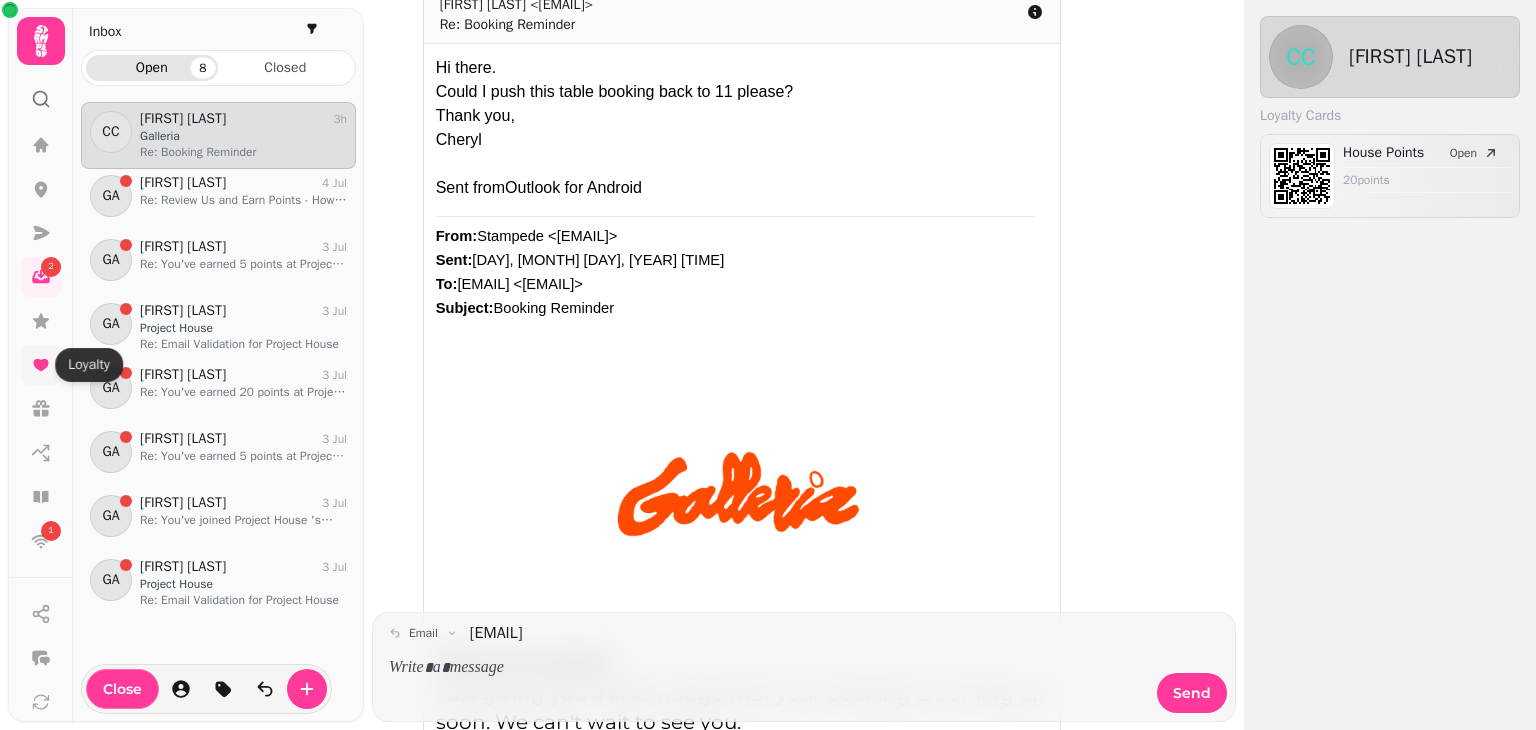 click 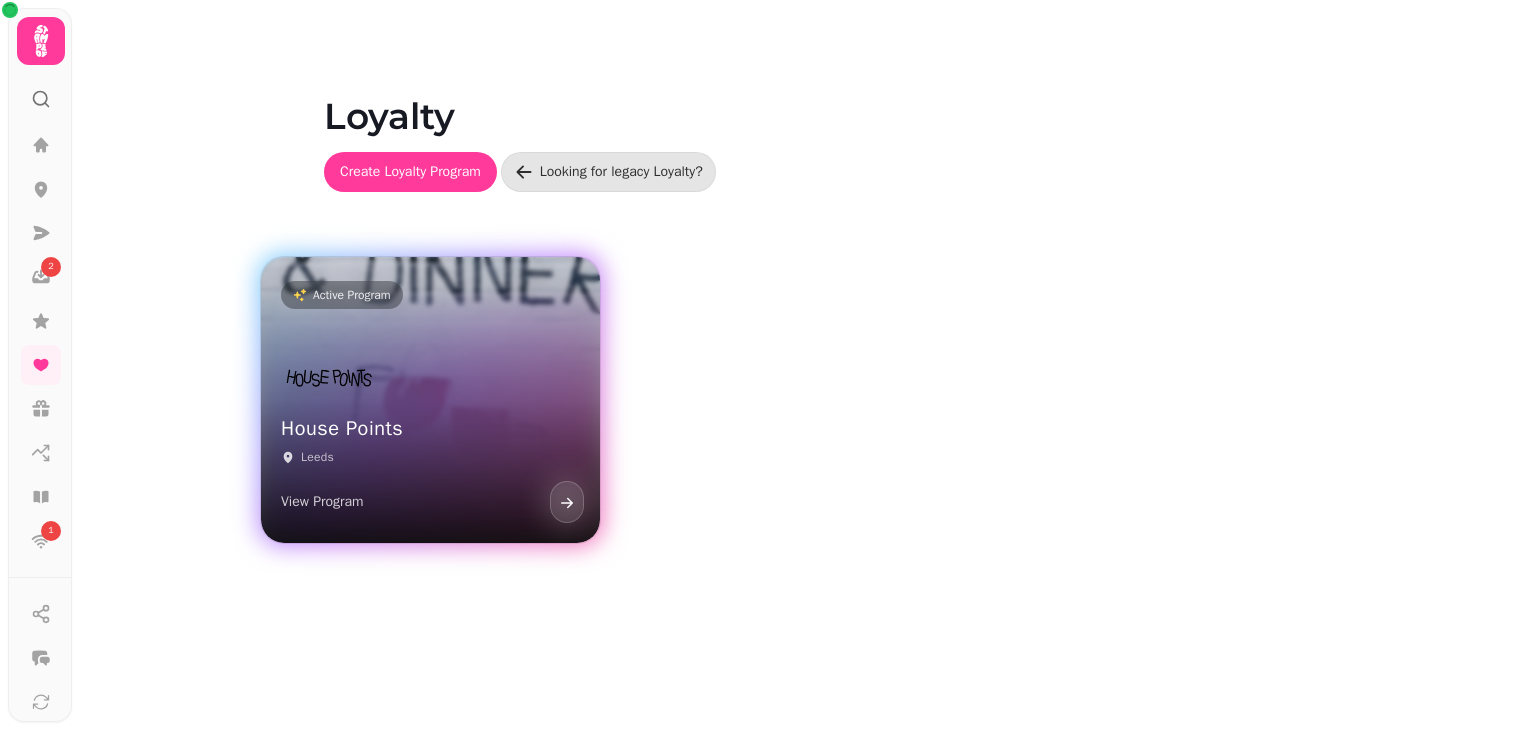 click on "View Program" at bounding box center [430, 500] 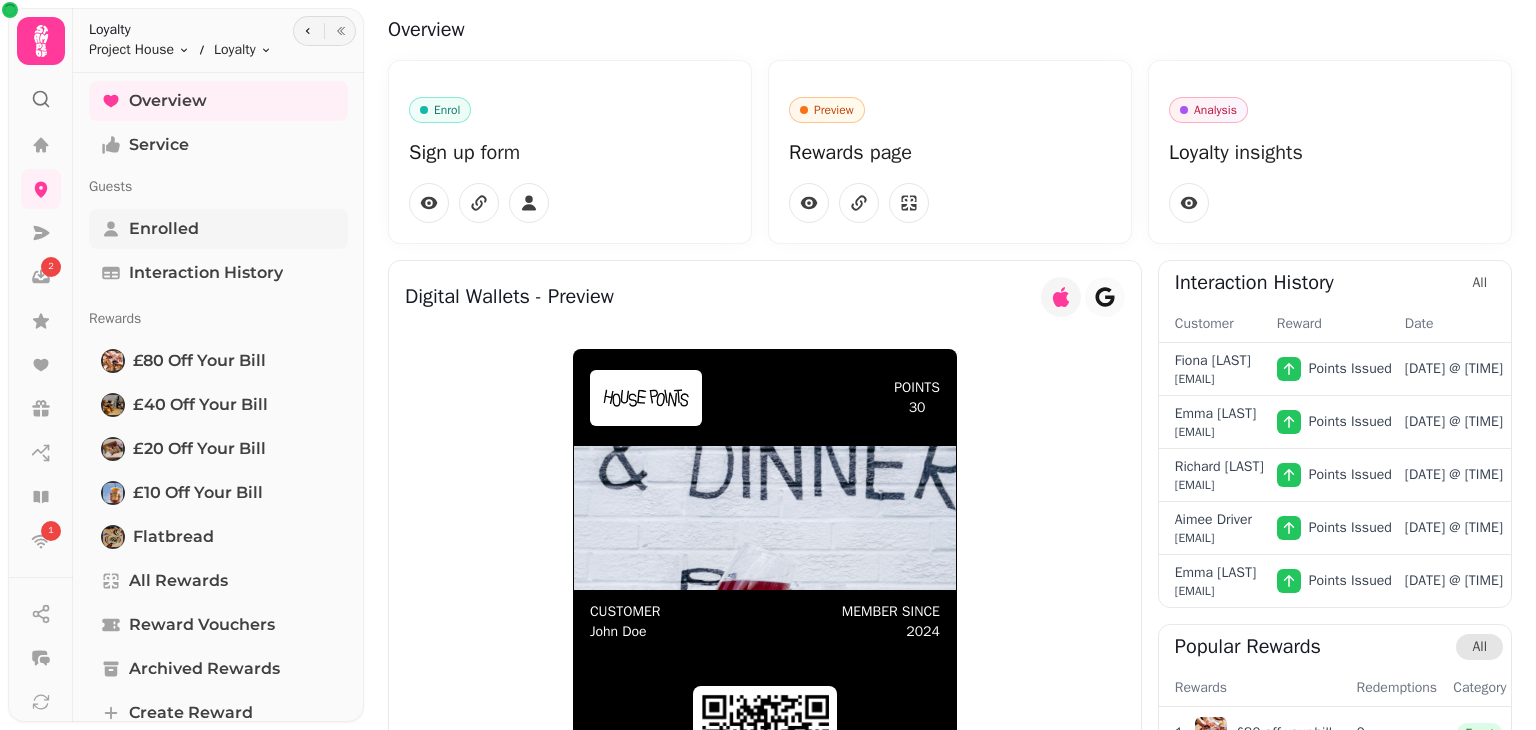 click on "Enrolled" at bounding box center [164, 229] 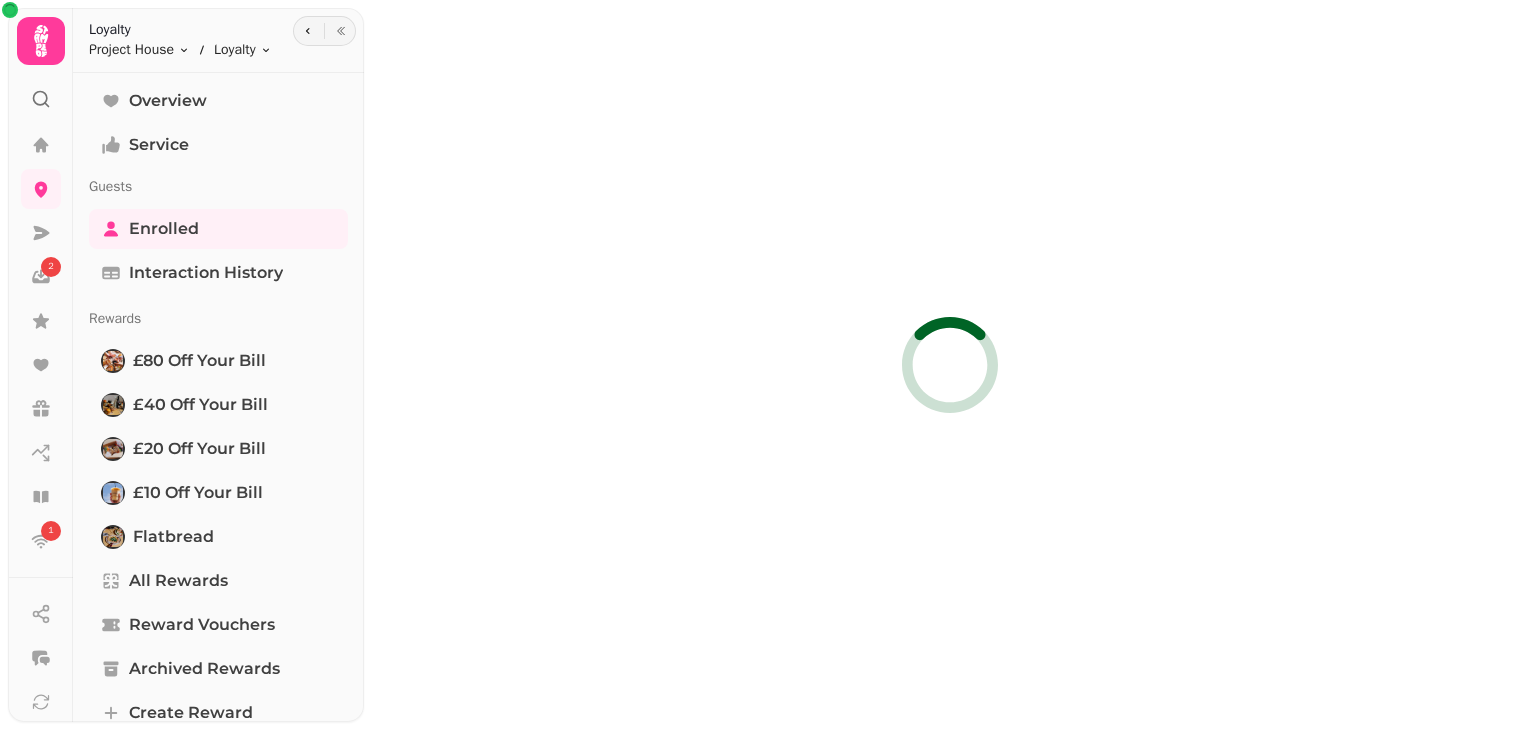 select on "**" 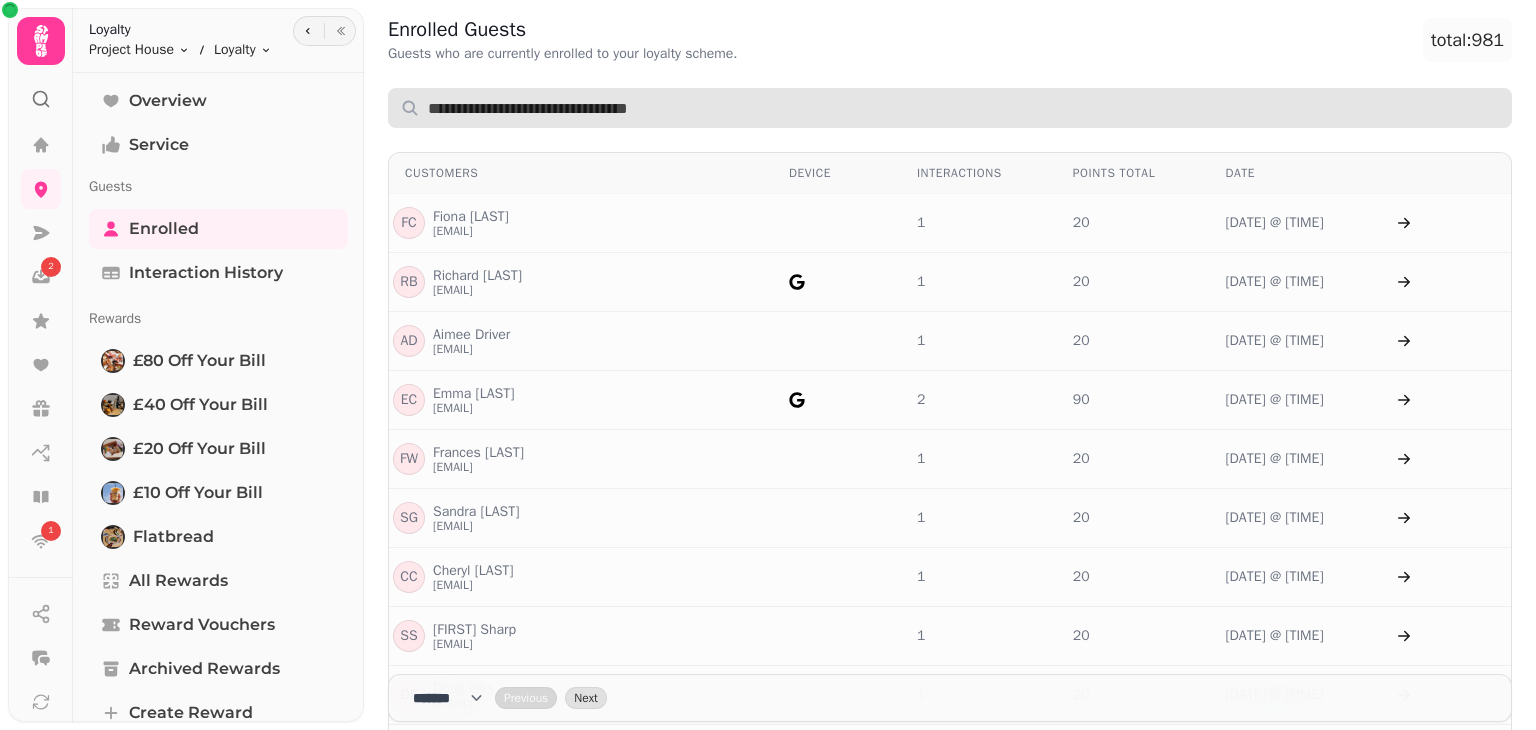 click at bounding box center (950, 108) 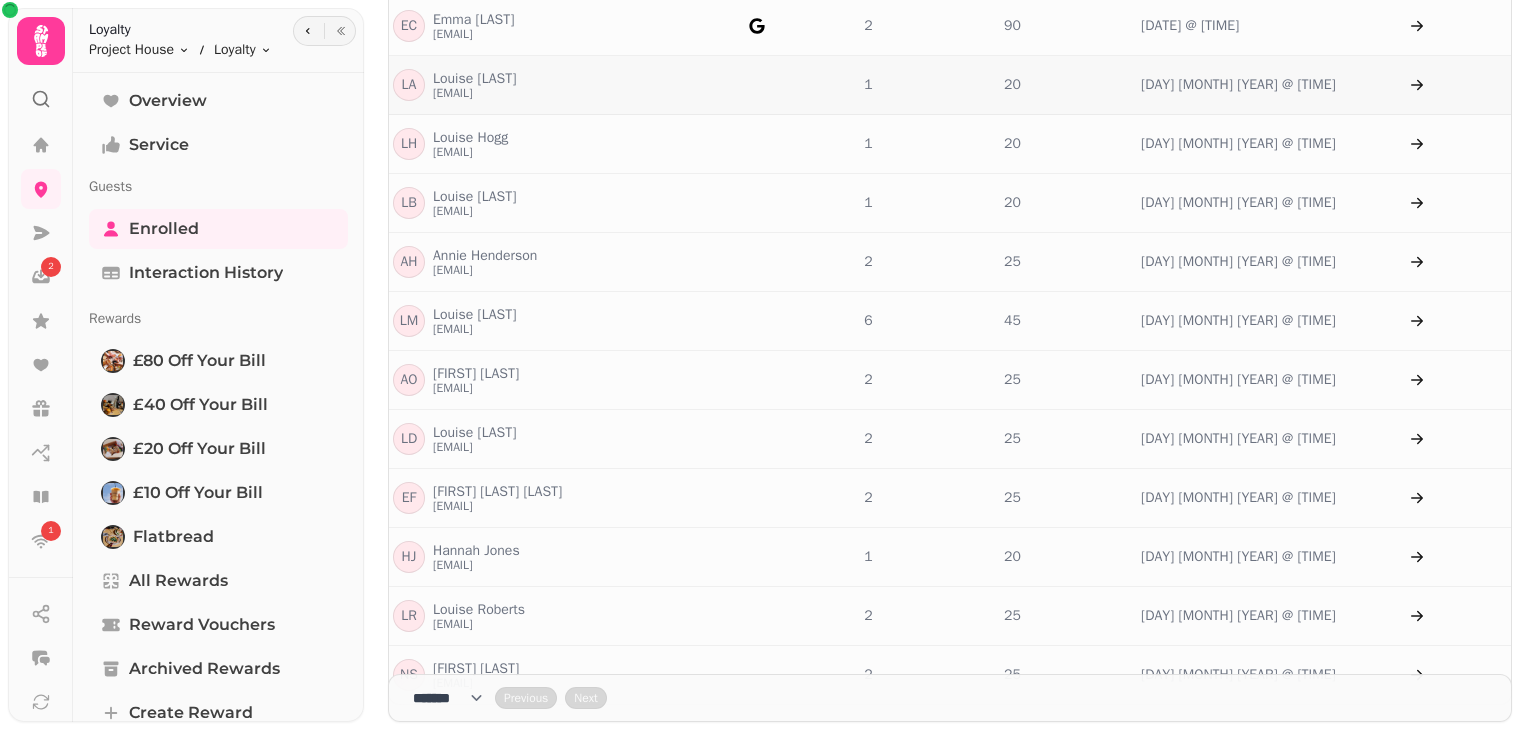scroll, scrollTop: 200, scrollLeft: 0, axis: vertical 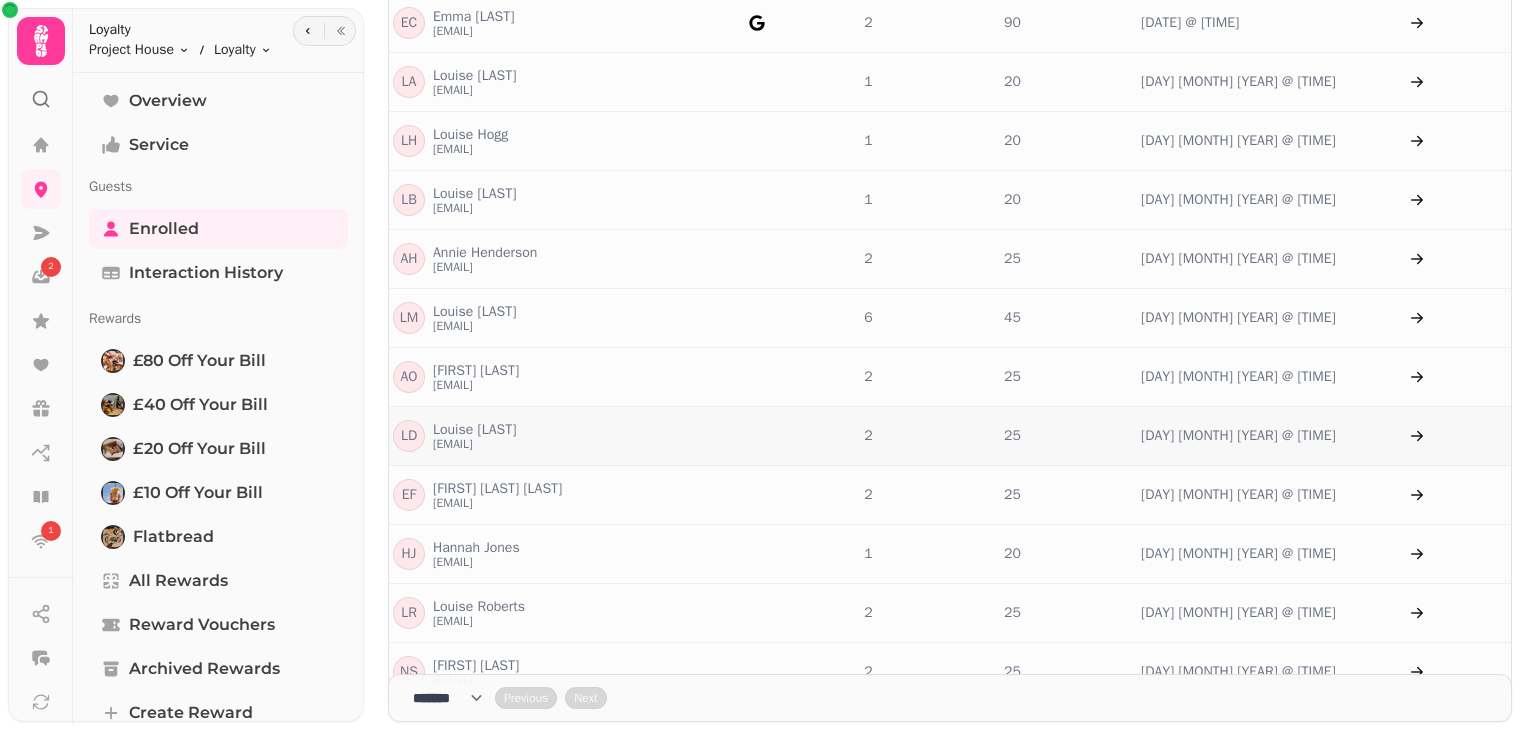 type on "******" 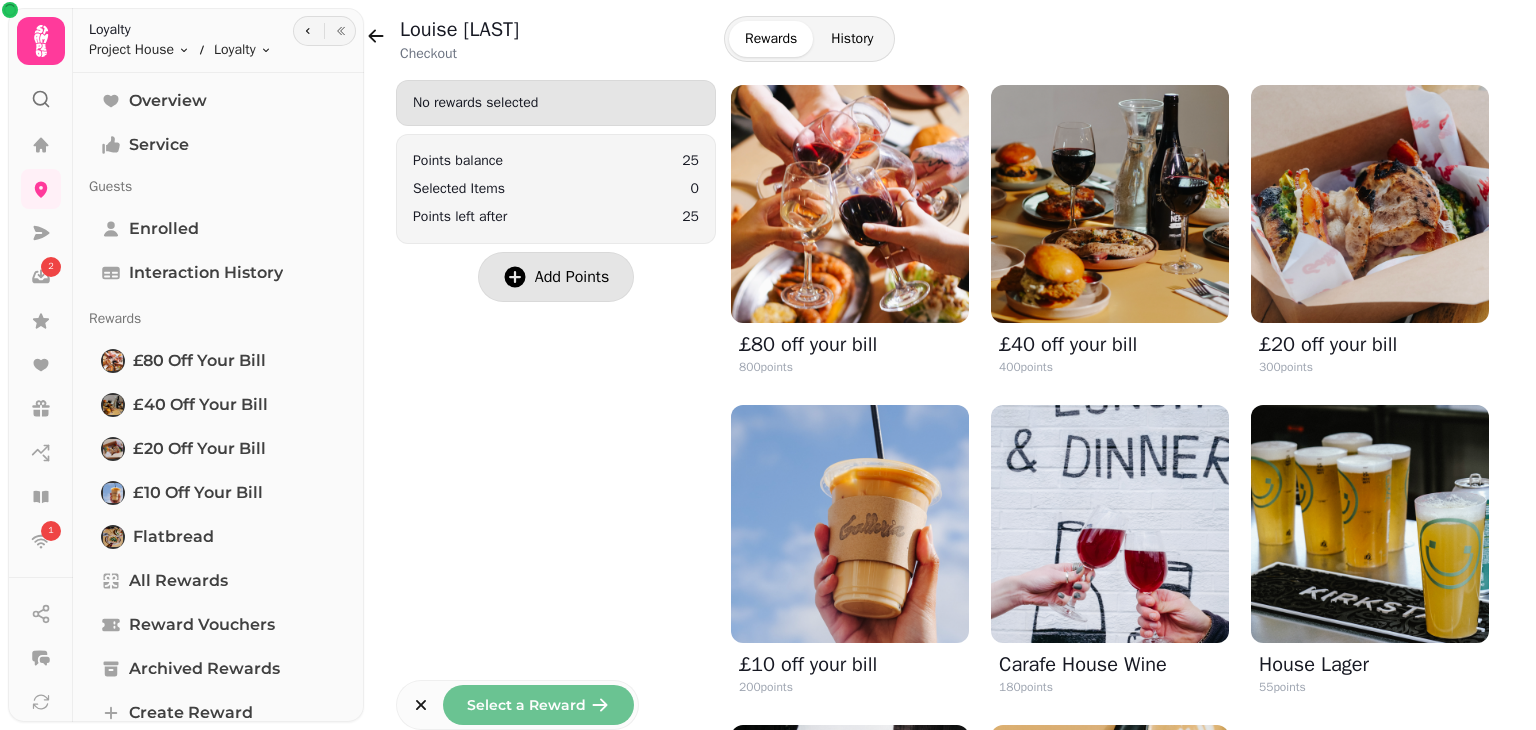 click on "Add Points" at bounding box center [572, 277] 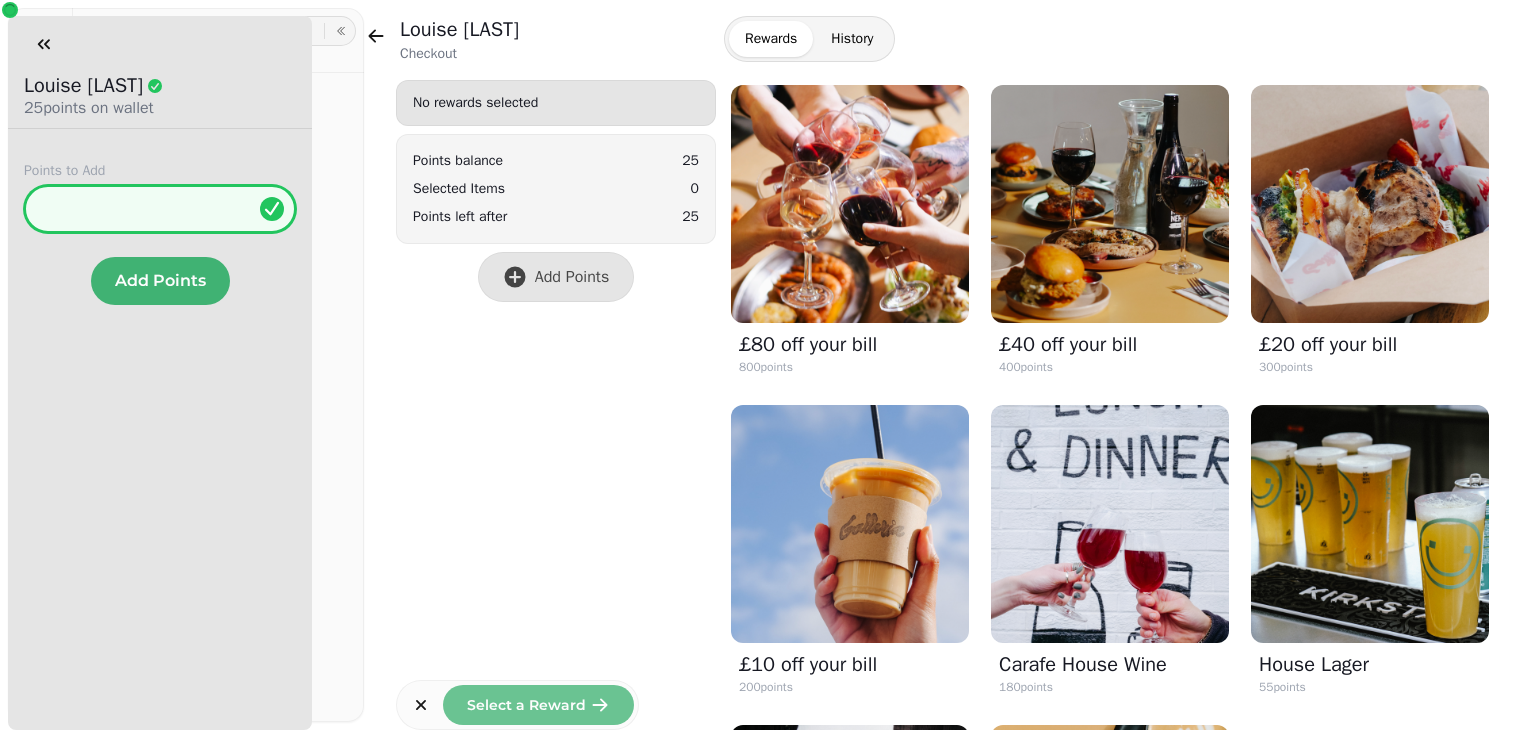 type on "**" 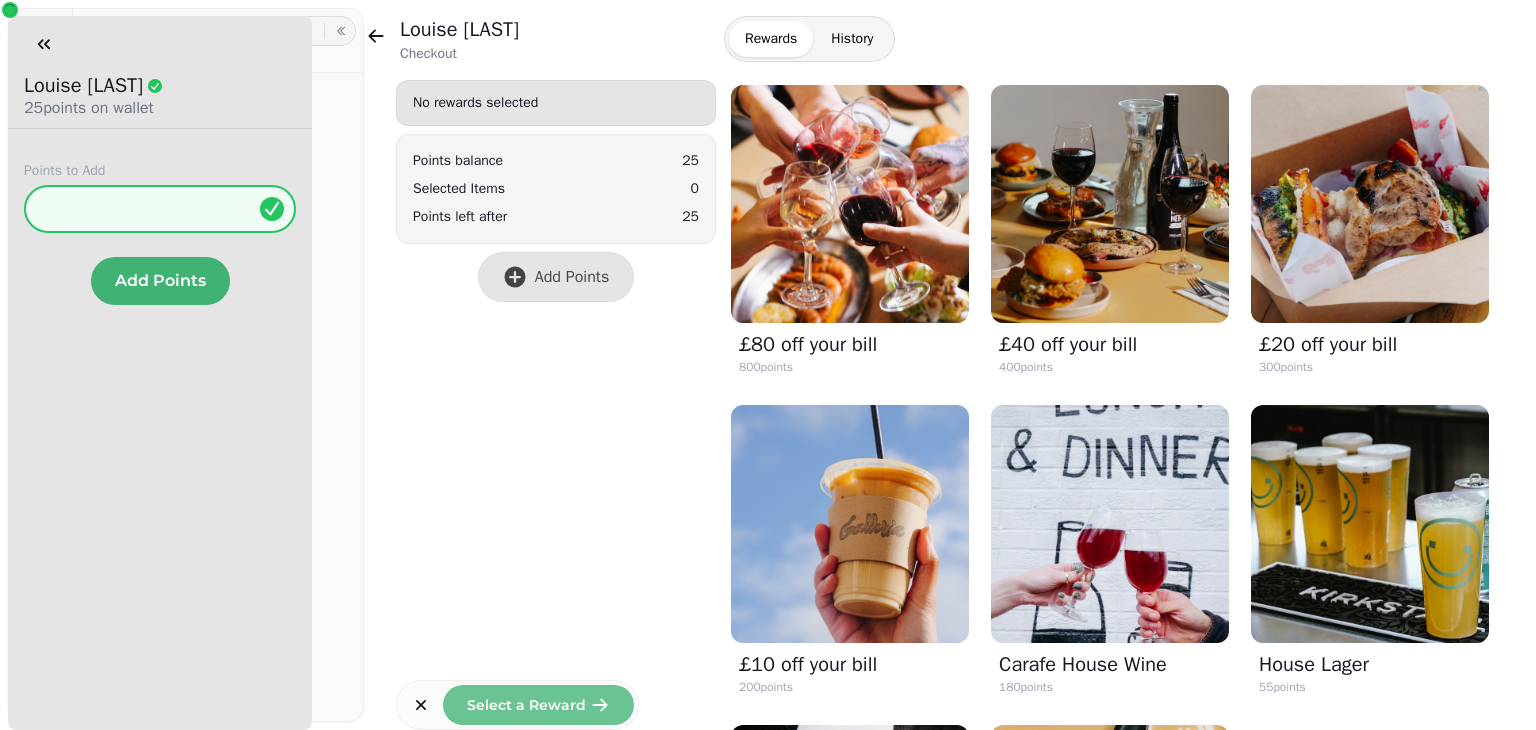 click on "Add Points" at bounding box center (160, 281) 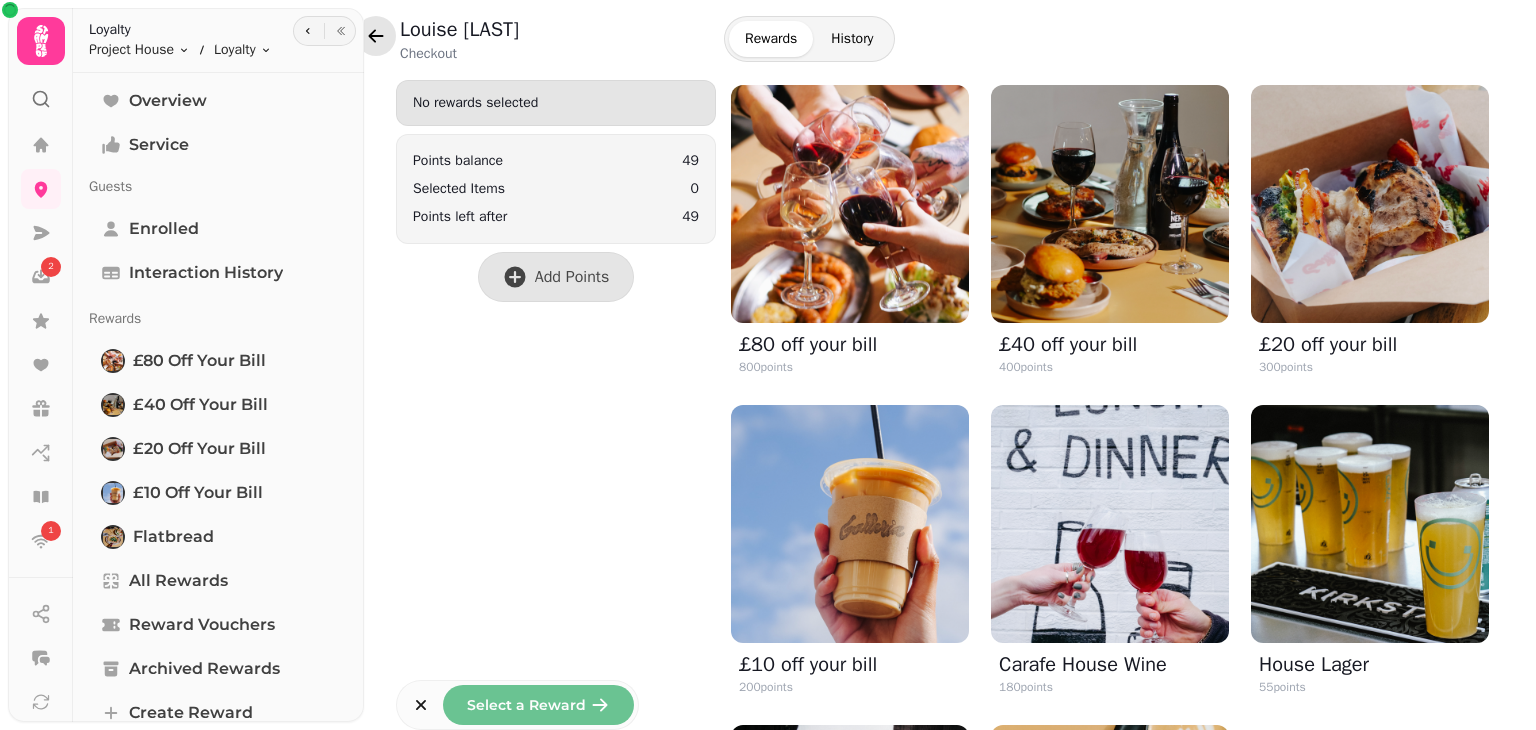click 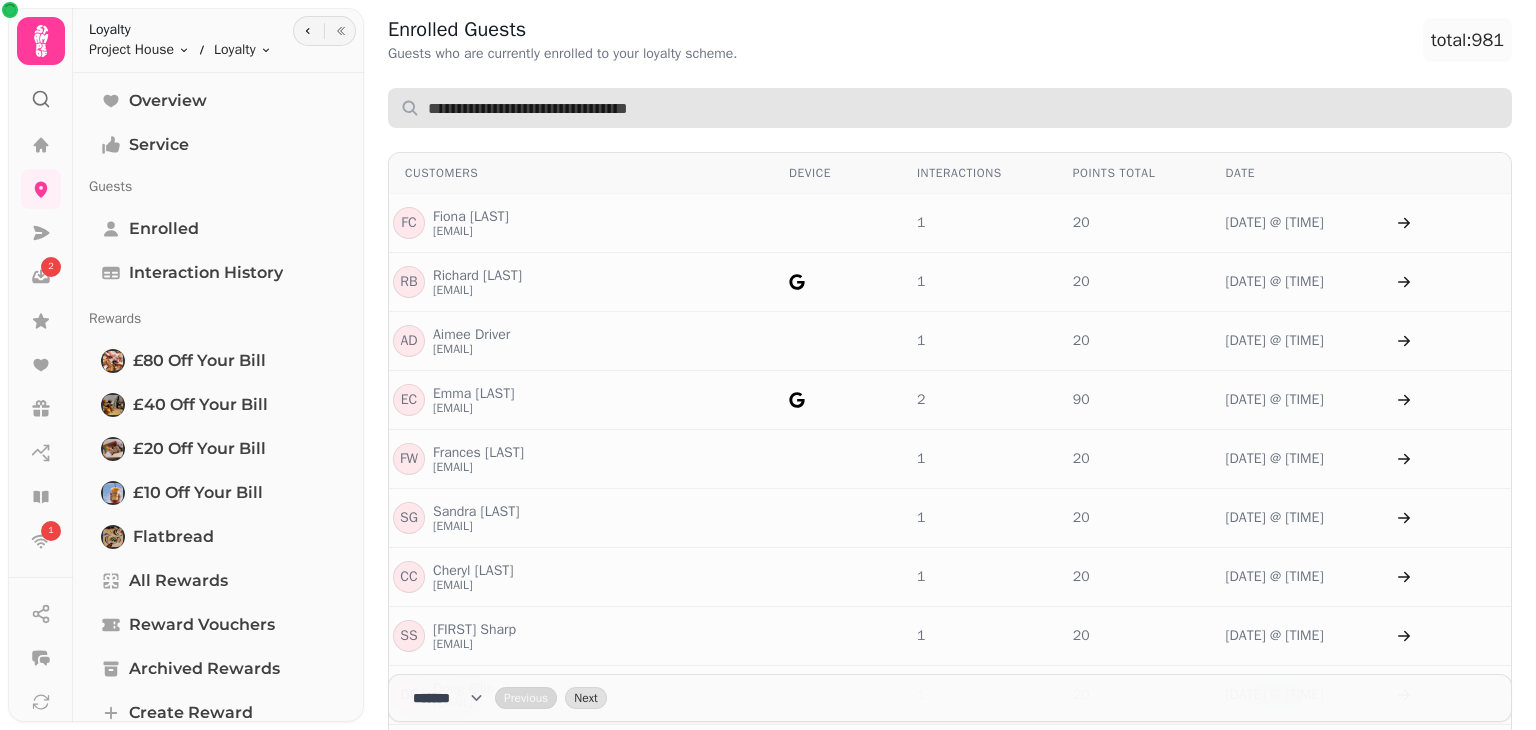 click at bounding box center (950, 108) 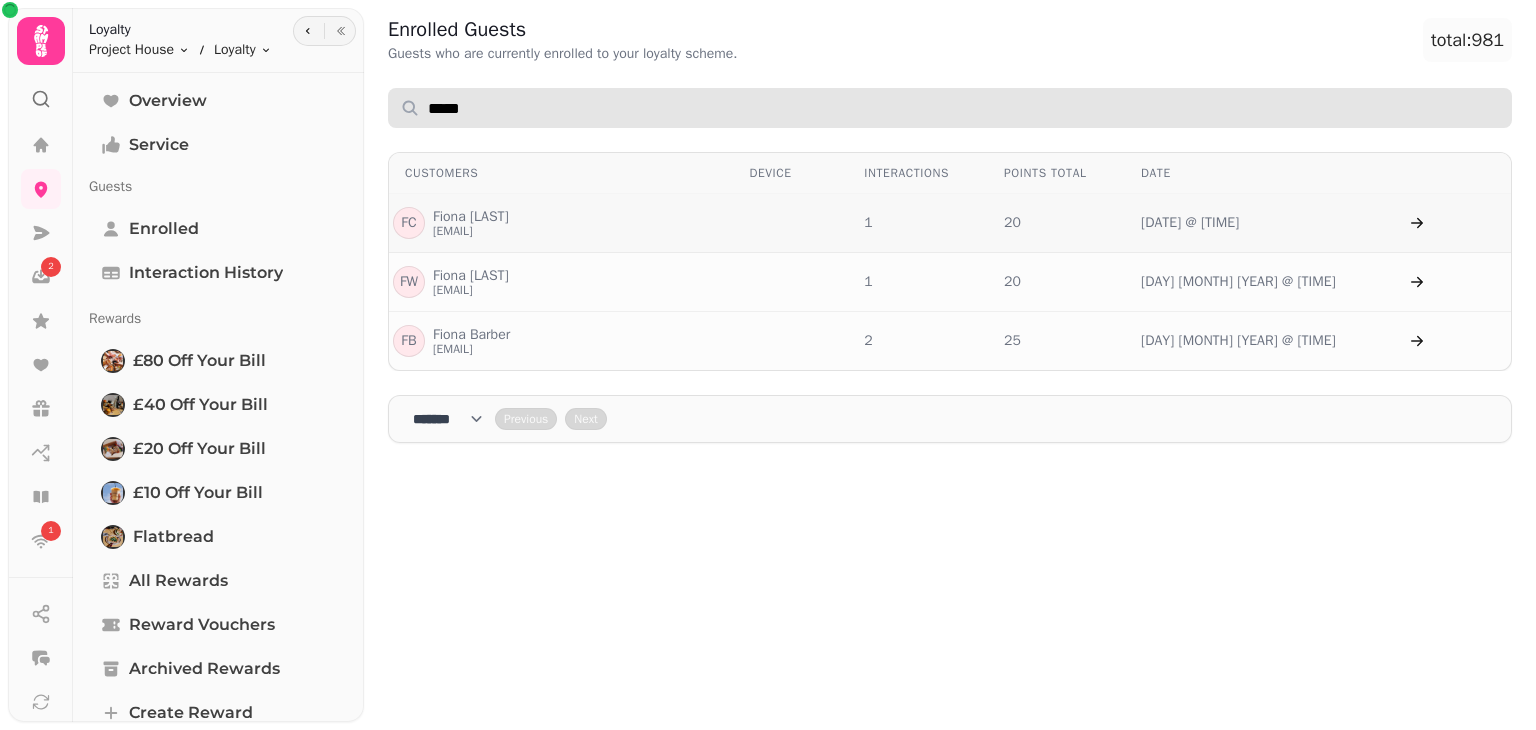 type on "*****" 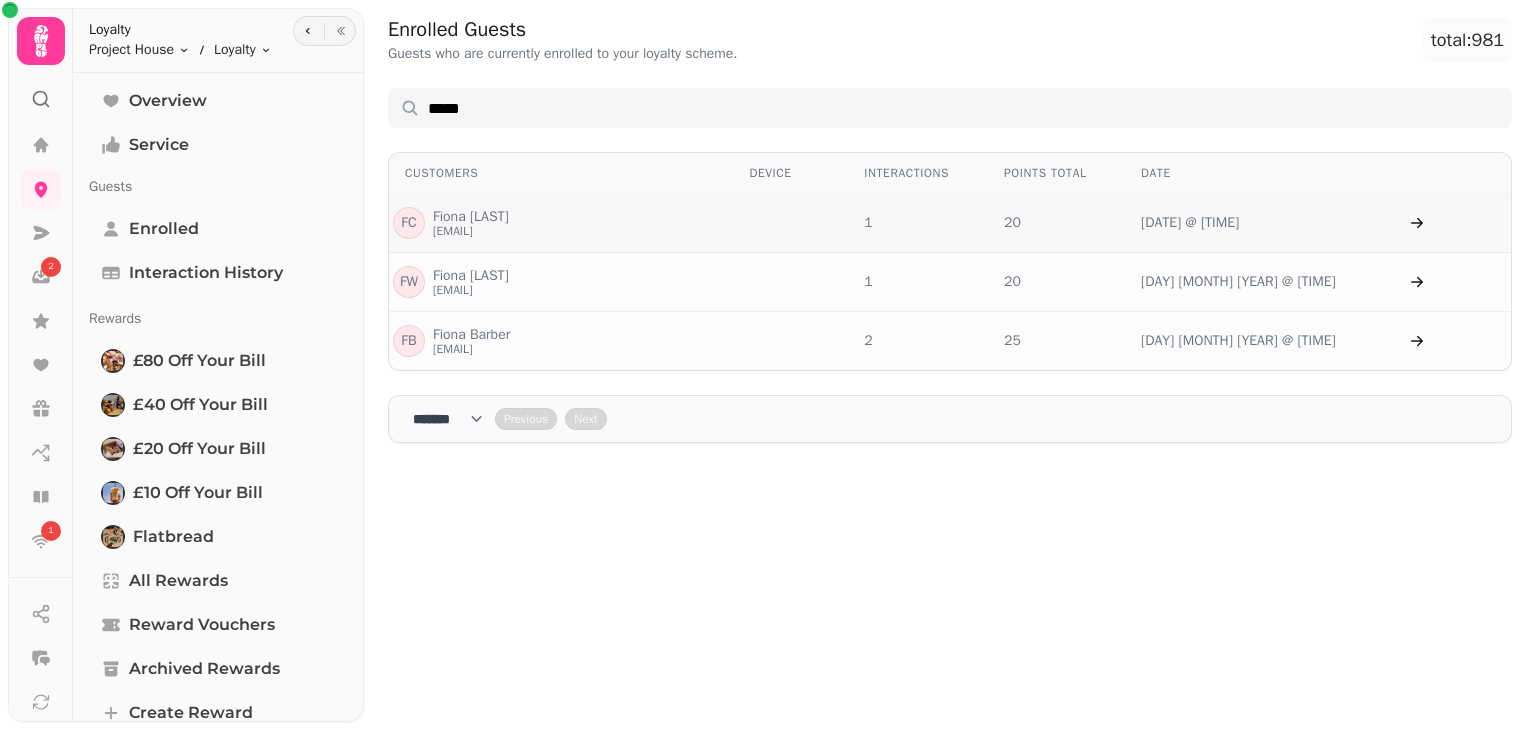 click on "[FIRST] [LAST]" at bounding box center [471, 217] 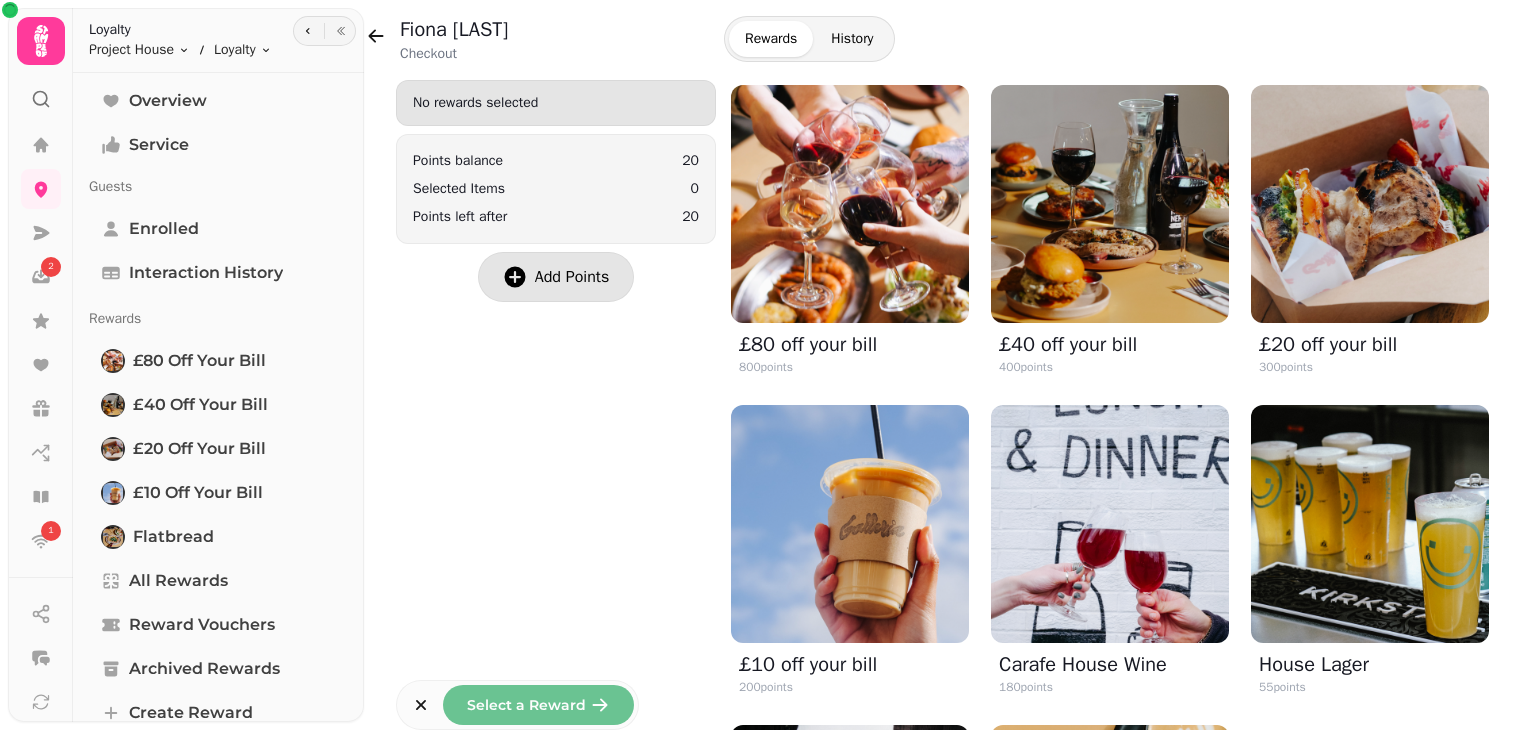 click on "Add Points" at bounding box center [556, 277] 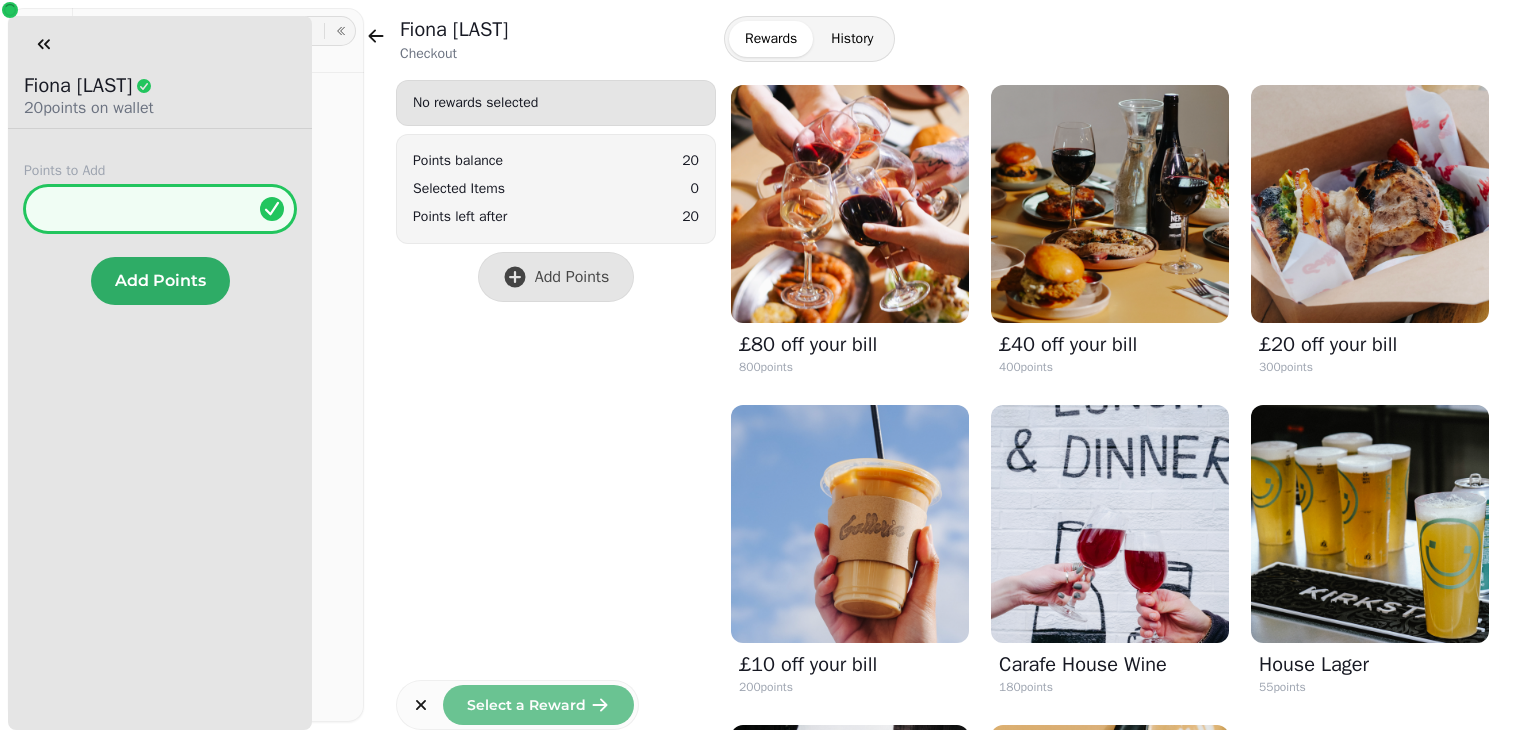 click on "*" at bounding box center [160, 209] 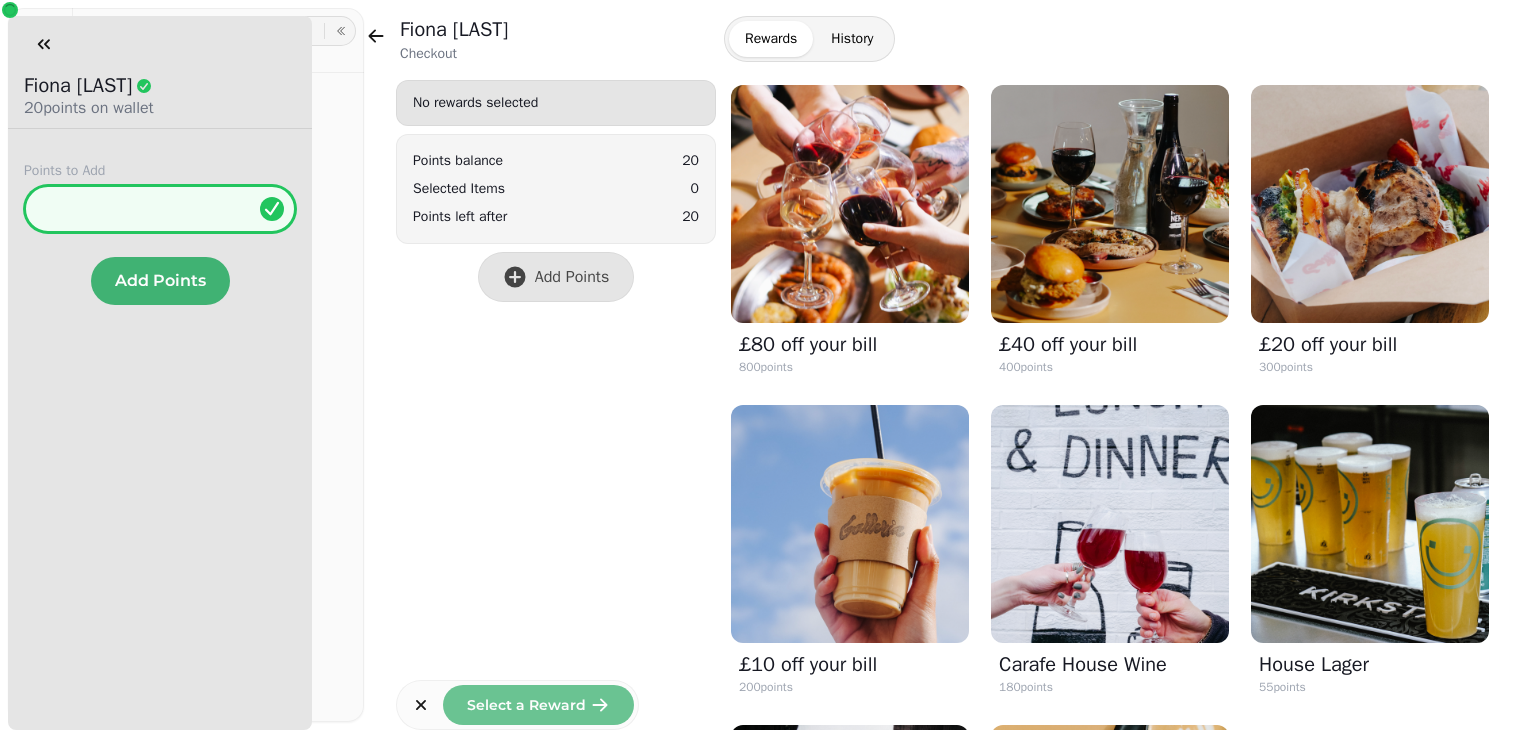 type on "**" 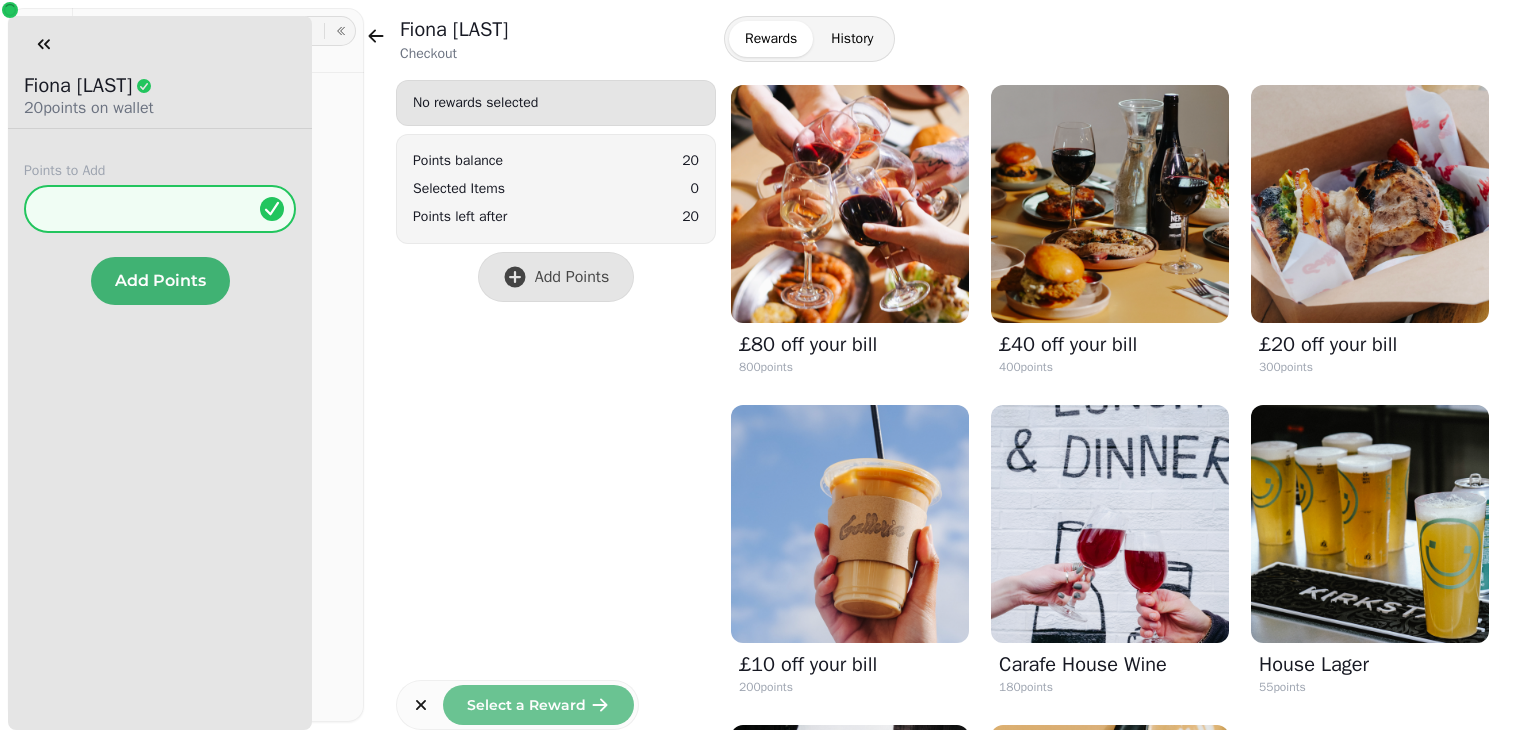 click on "Add Points" at bounding box center (160, 281) 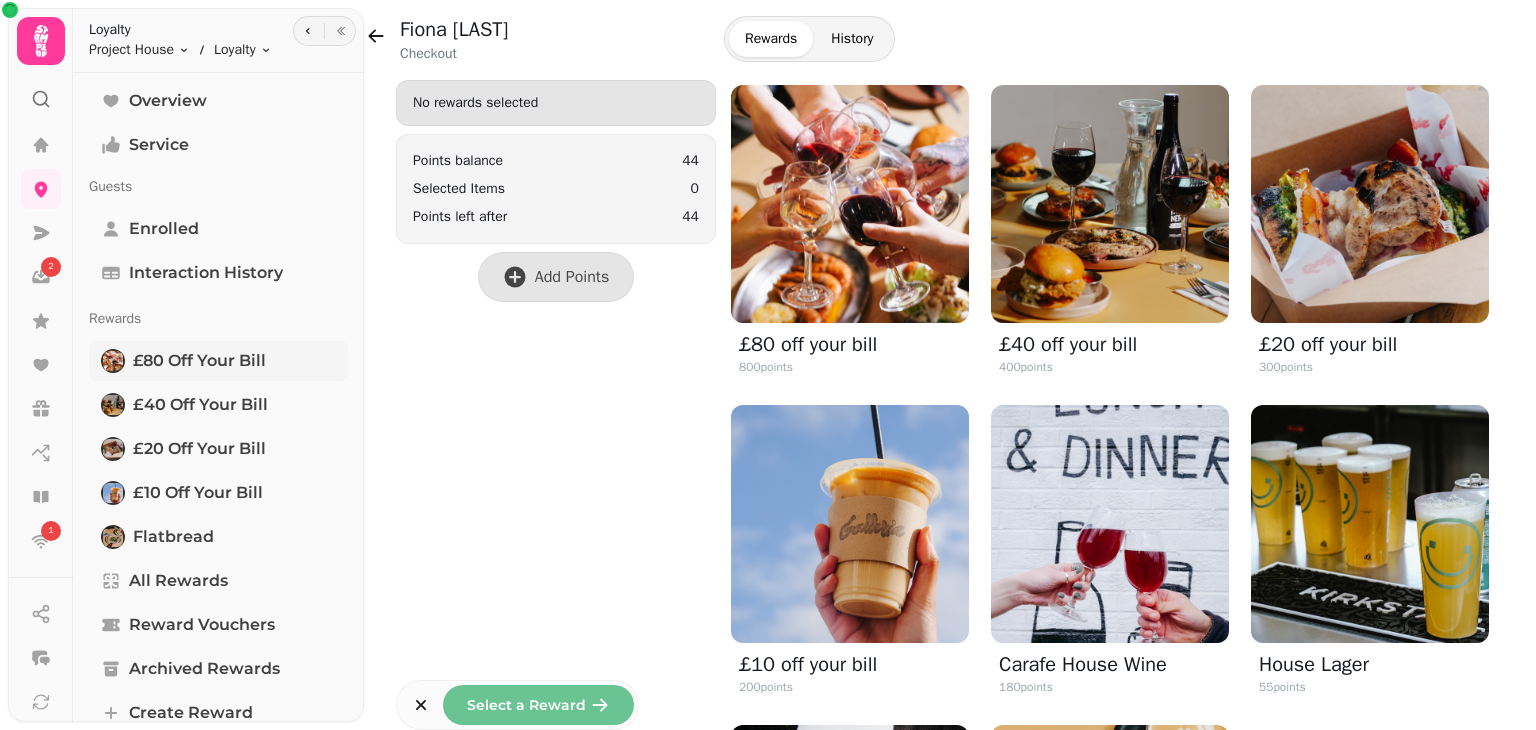scroll, scrollTop: 464, scrollLeft: 0, axis: vertical 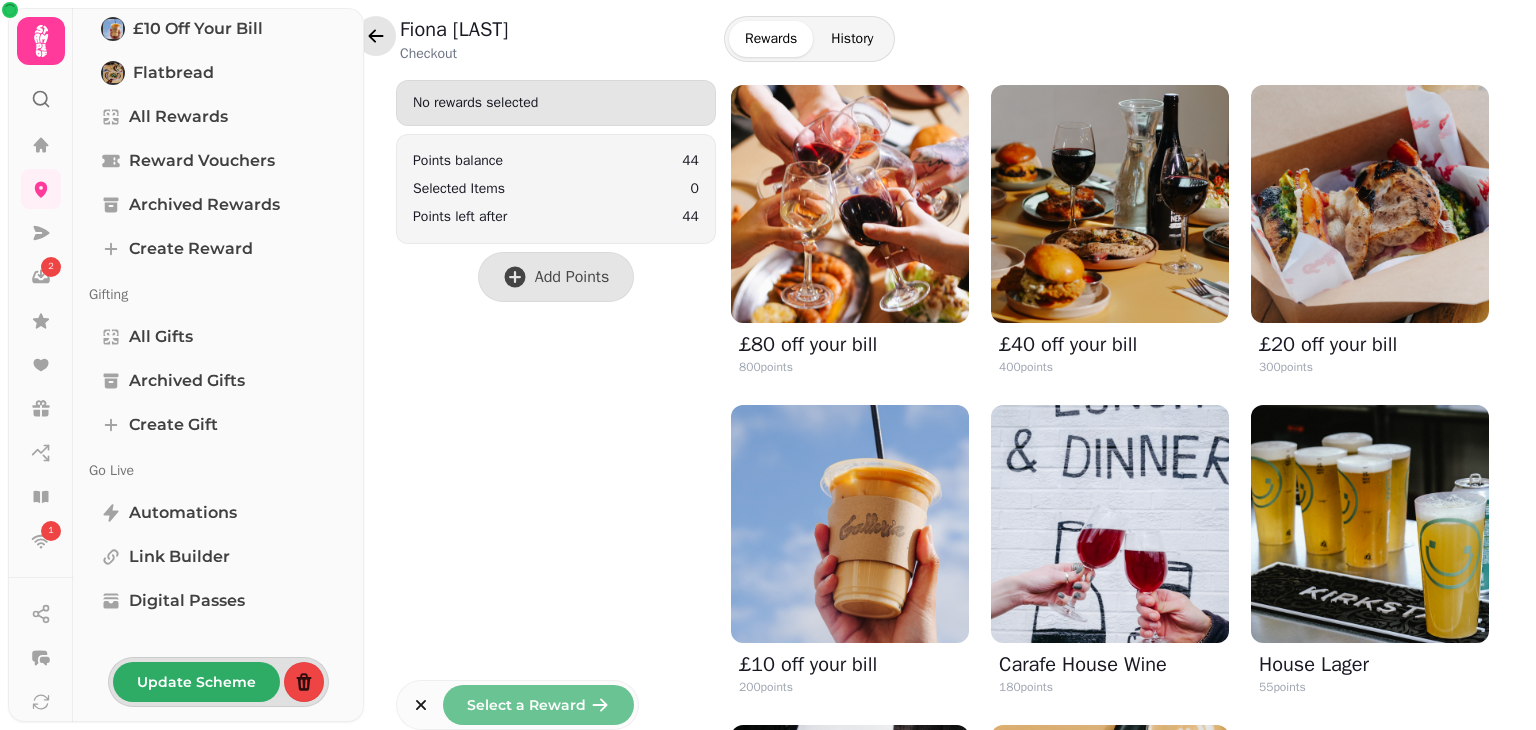 click 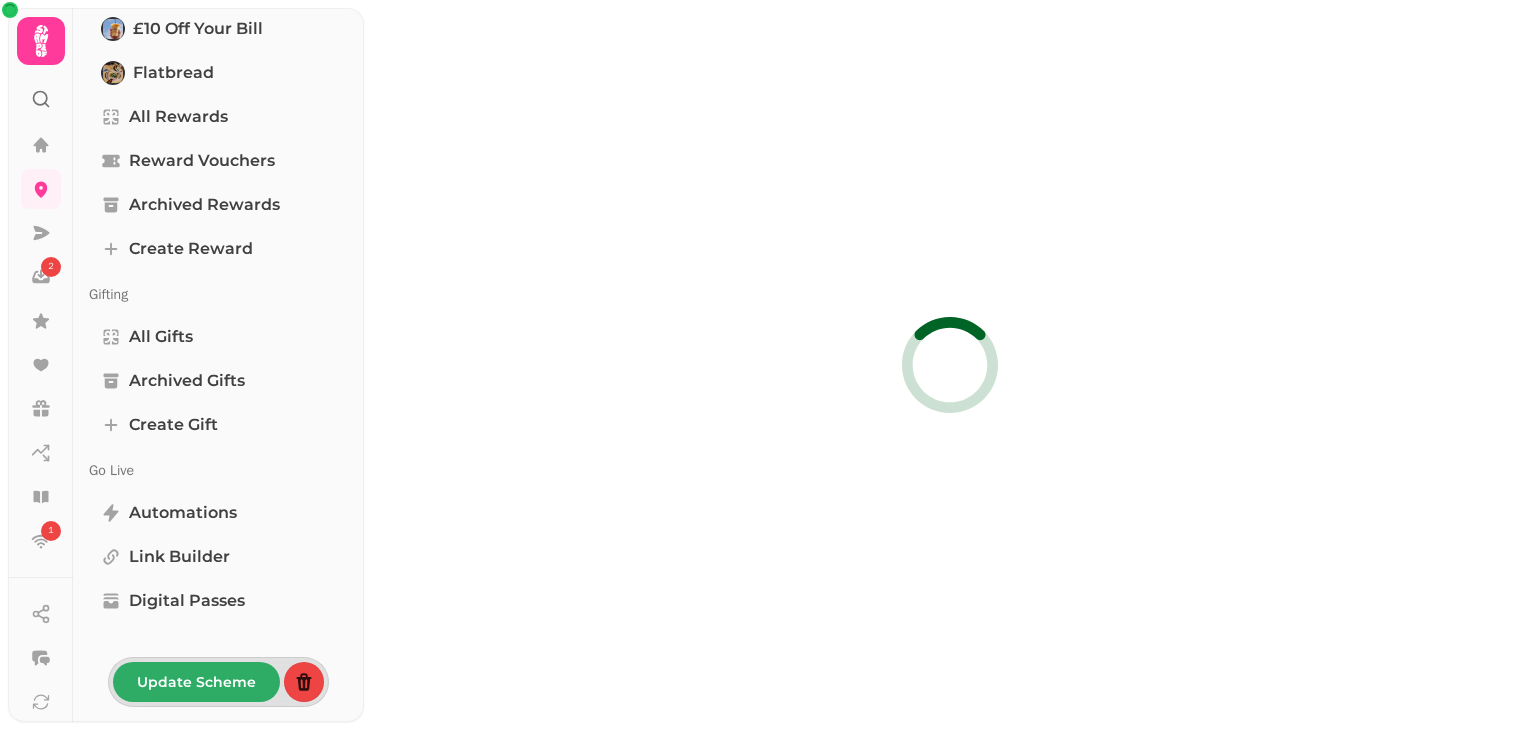 select on "**" 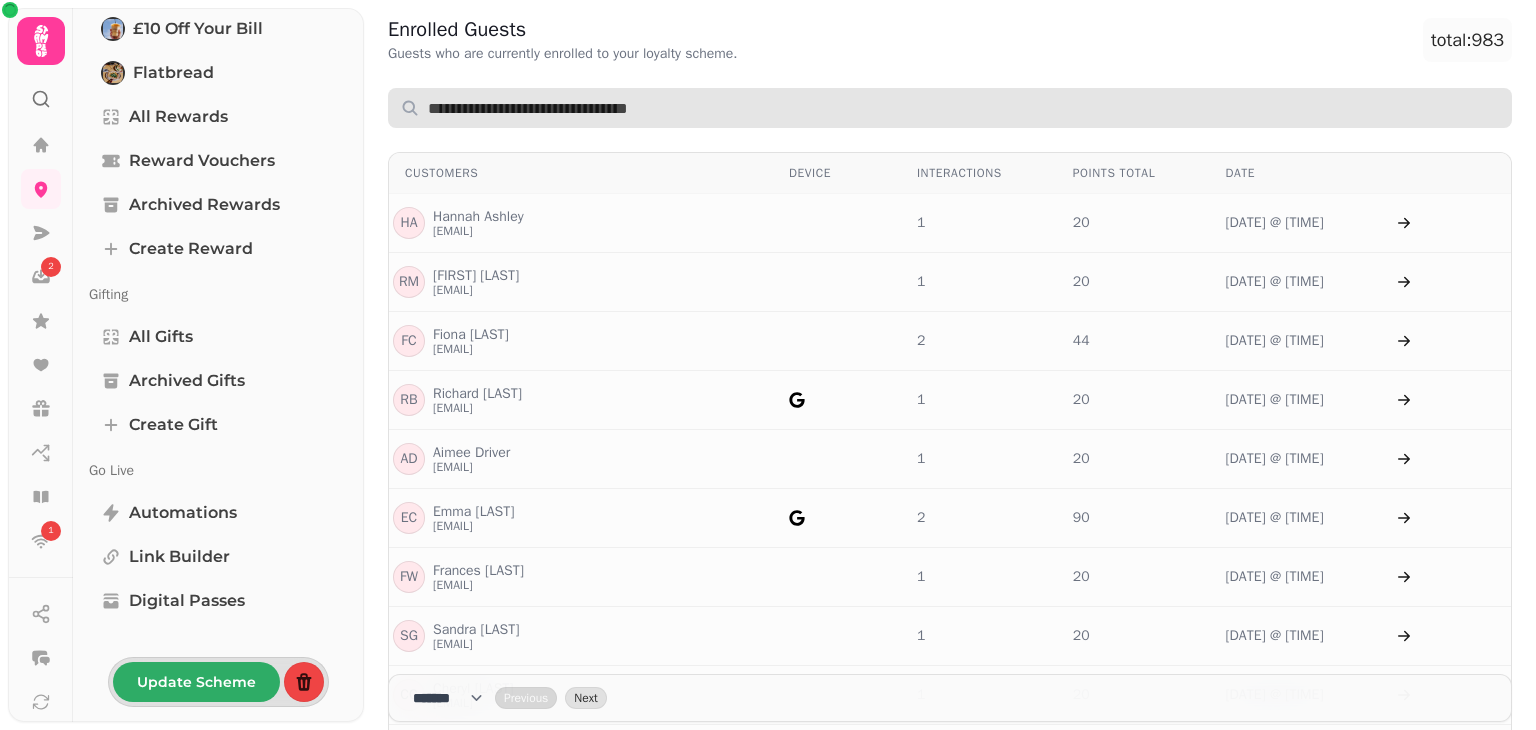 click at bounding box center (950, 108) 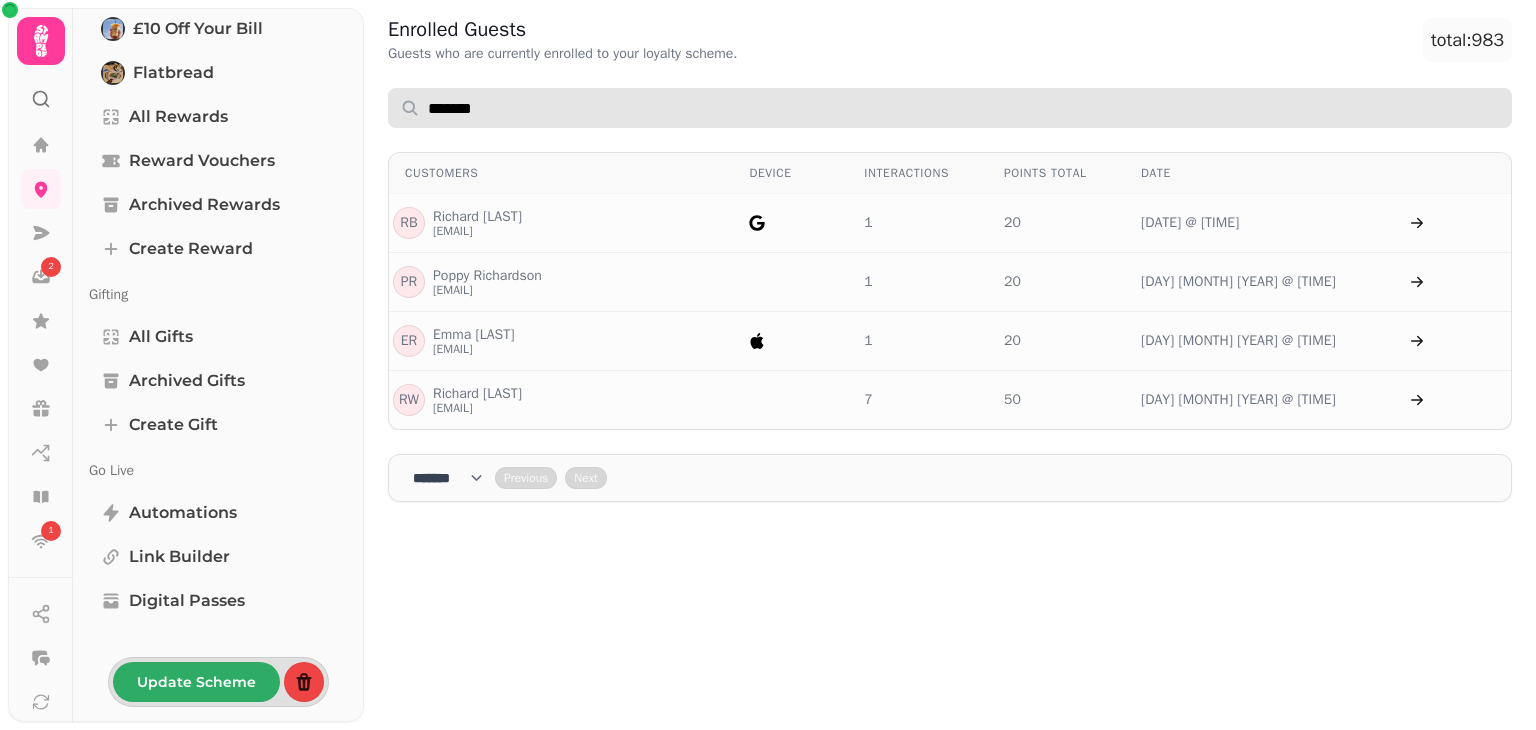 type on "*******" 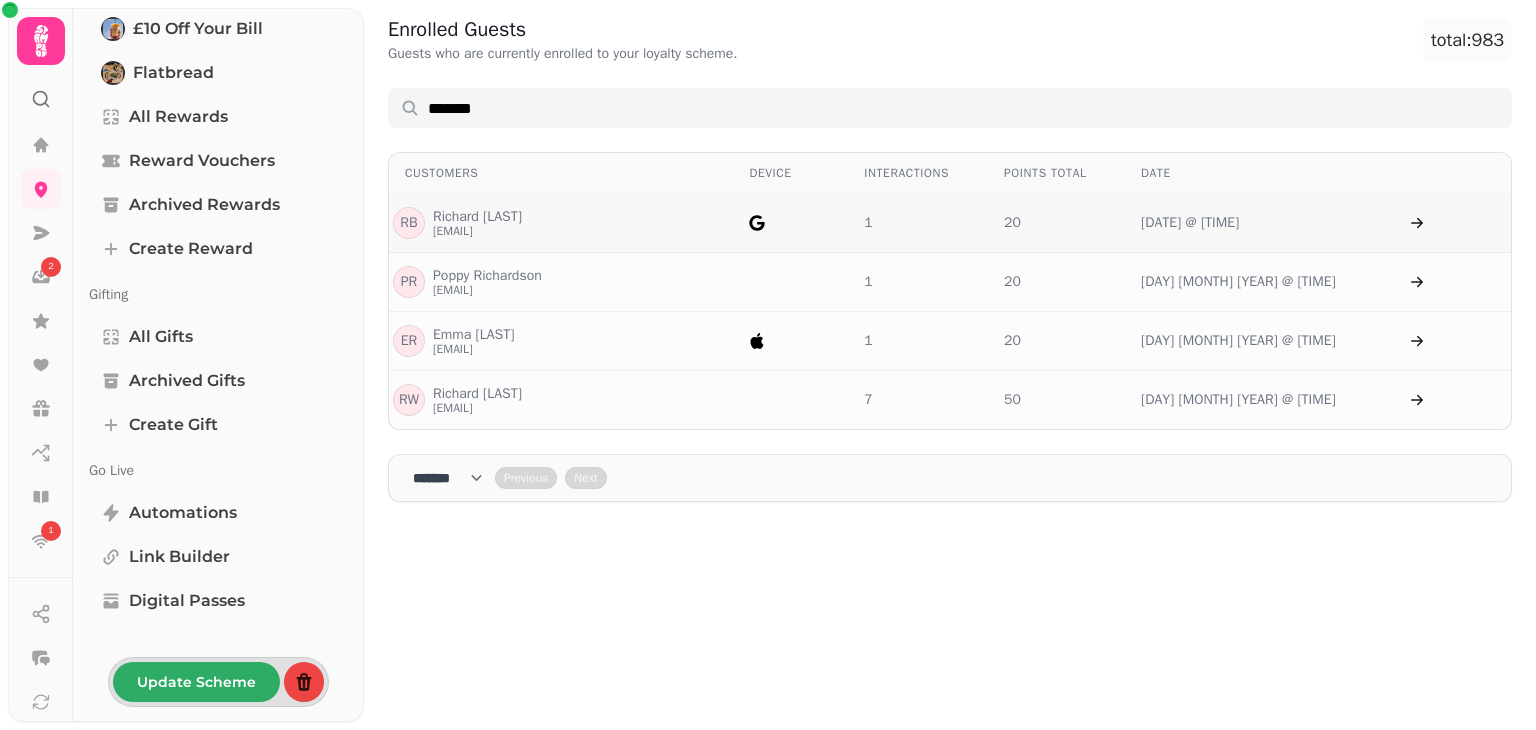 click on "[FIRST] [LAST] [EMAIL]" at bounding box center (477, 223) 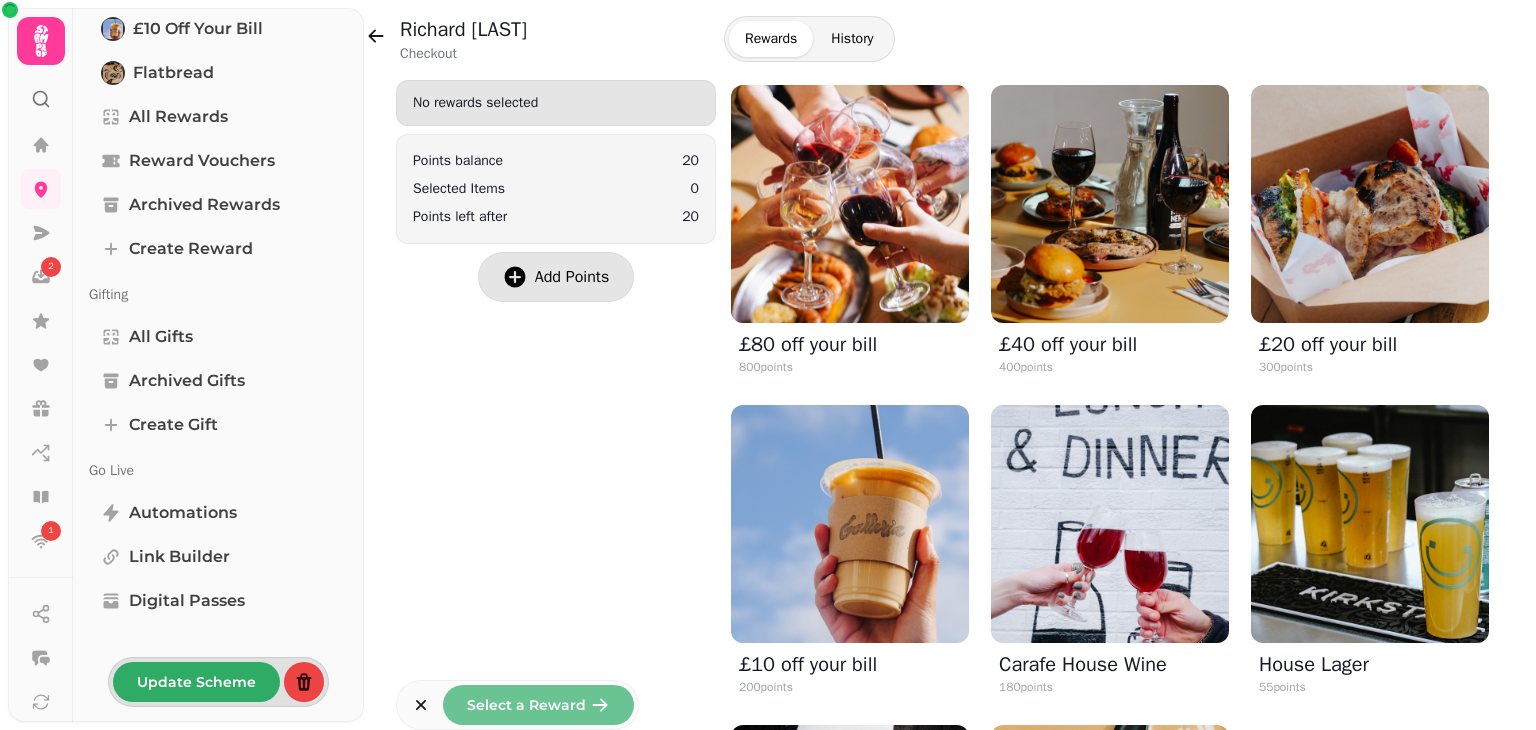 click 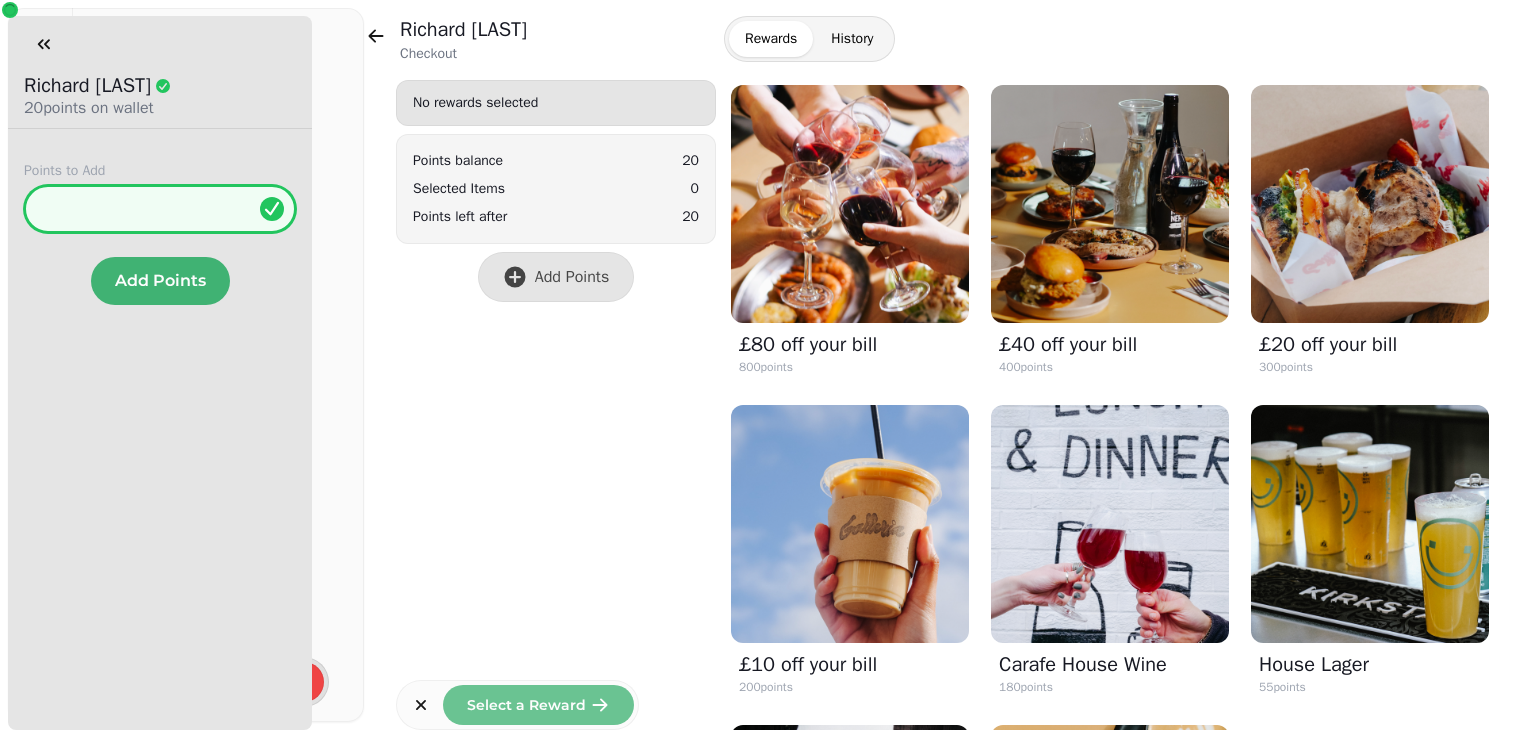 type on "**" 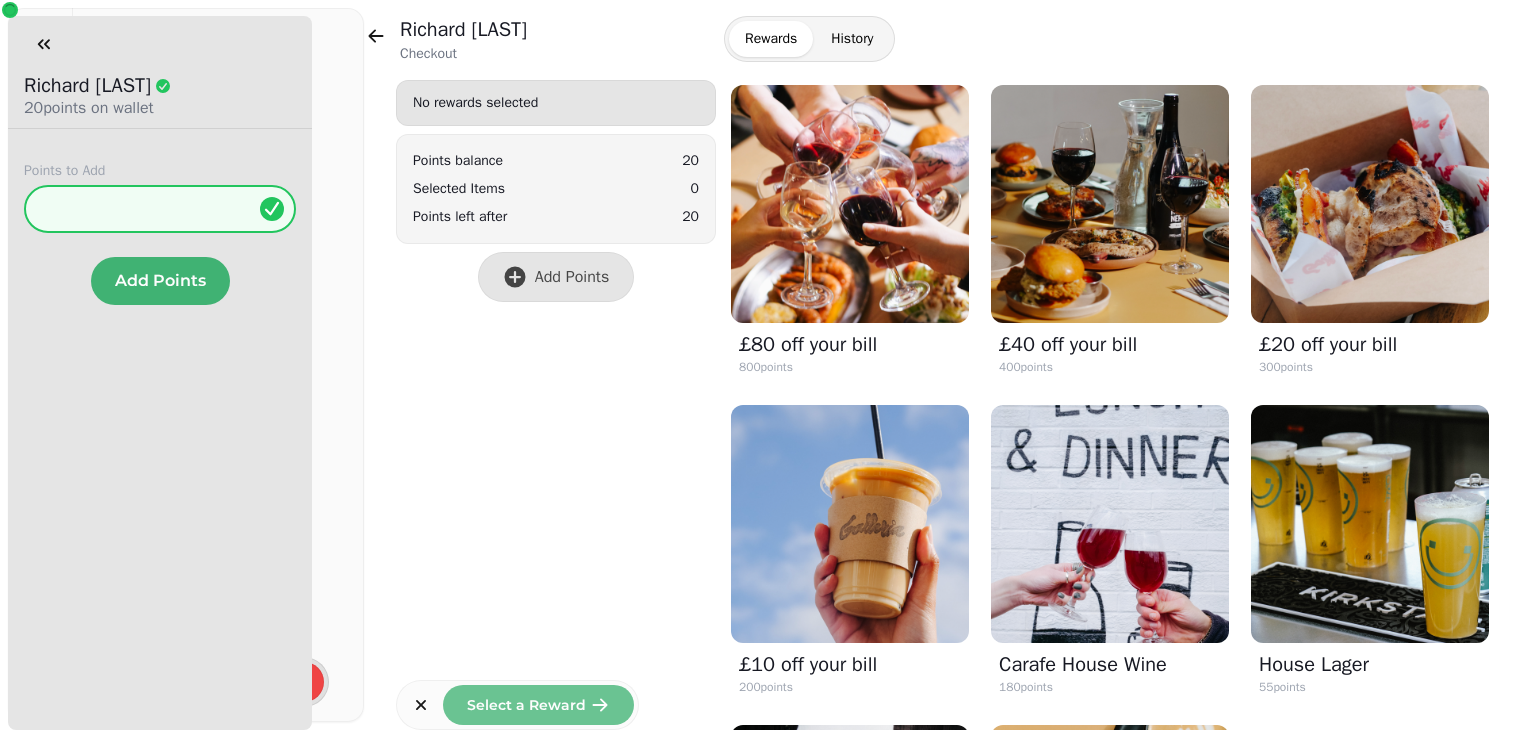 click on "Add Points" at bounding box center (160, 281) 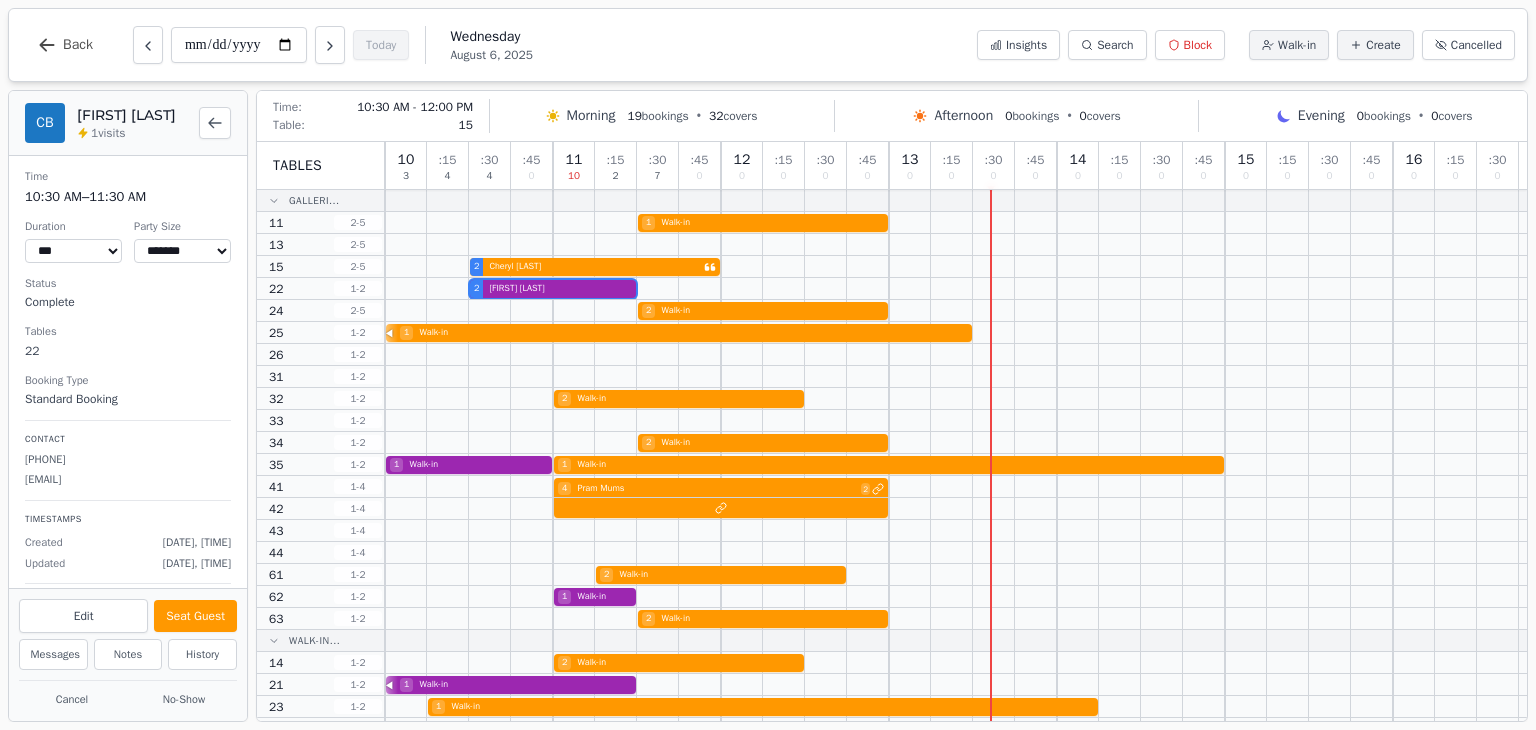select on "****" 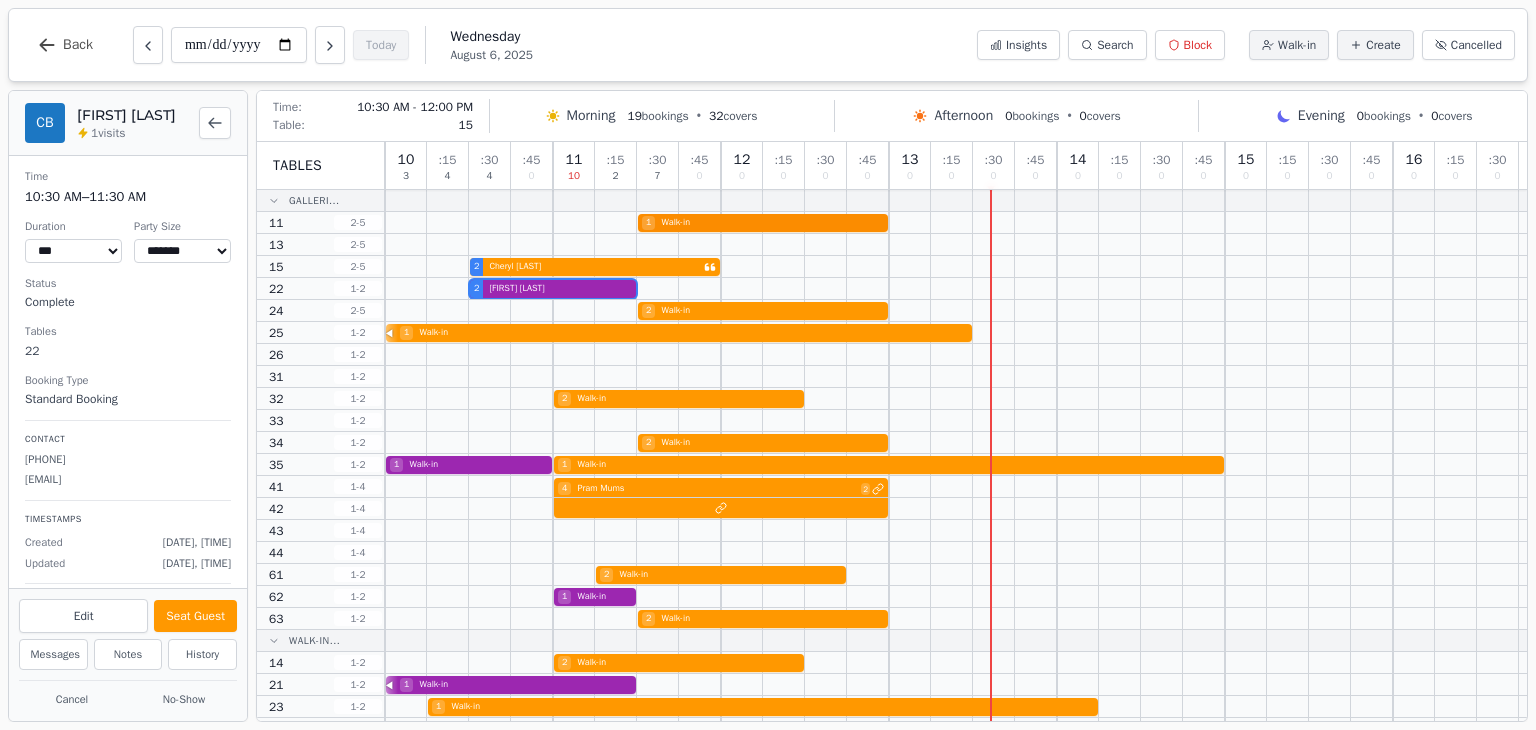scroll, scrollTop: 0, scrollLeft: 0, axis: both 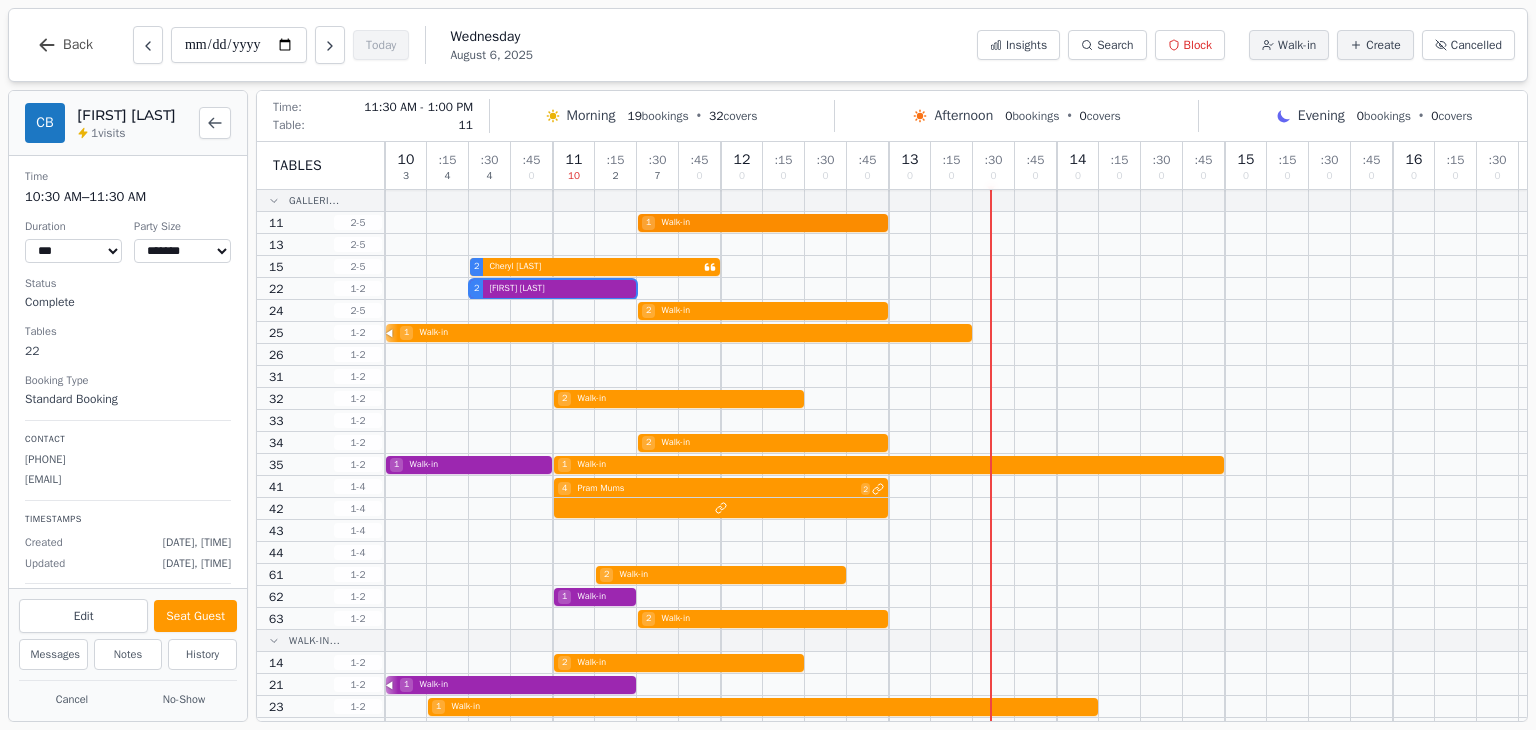 click on "1 Walk-in" at bounding box center [956, 223] 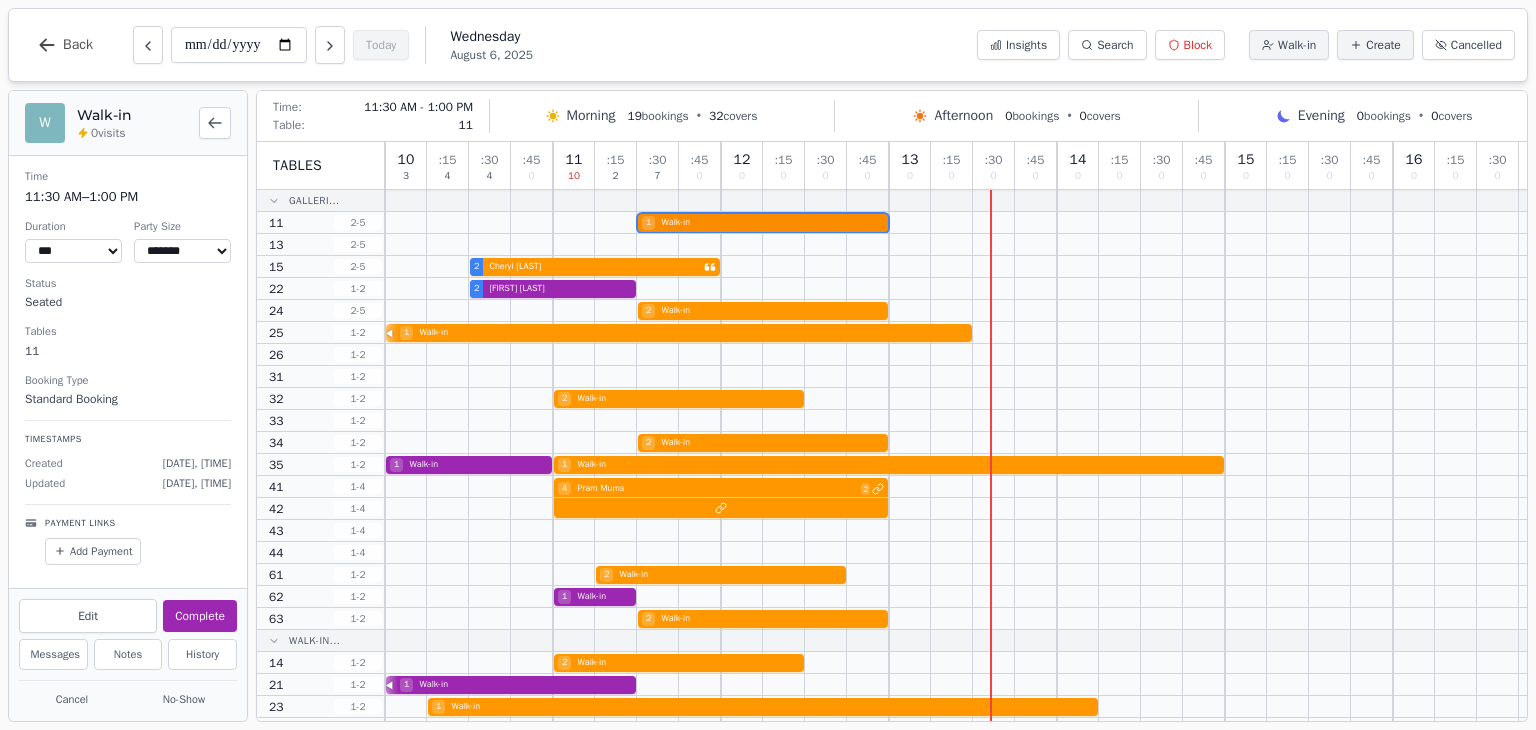 select on "****" 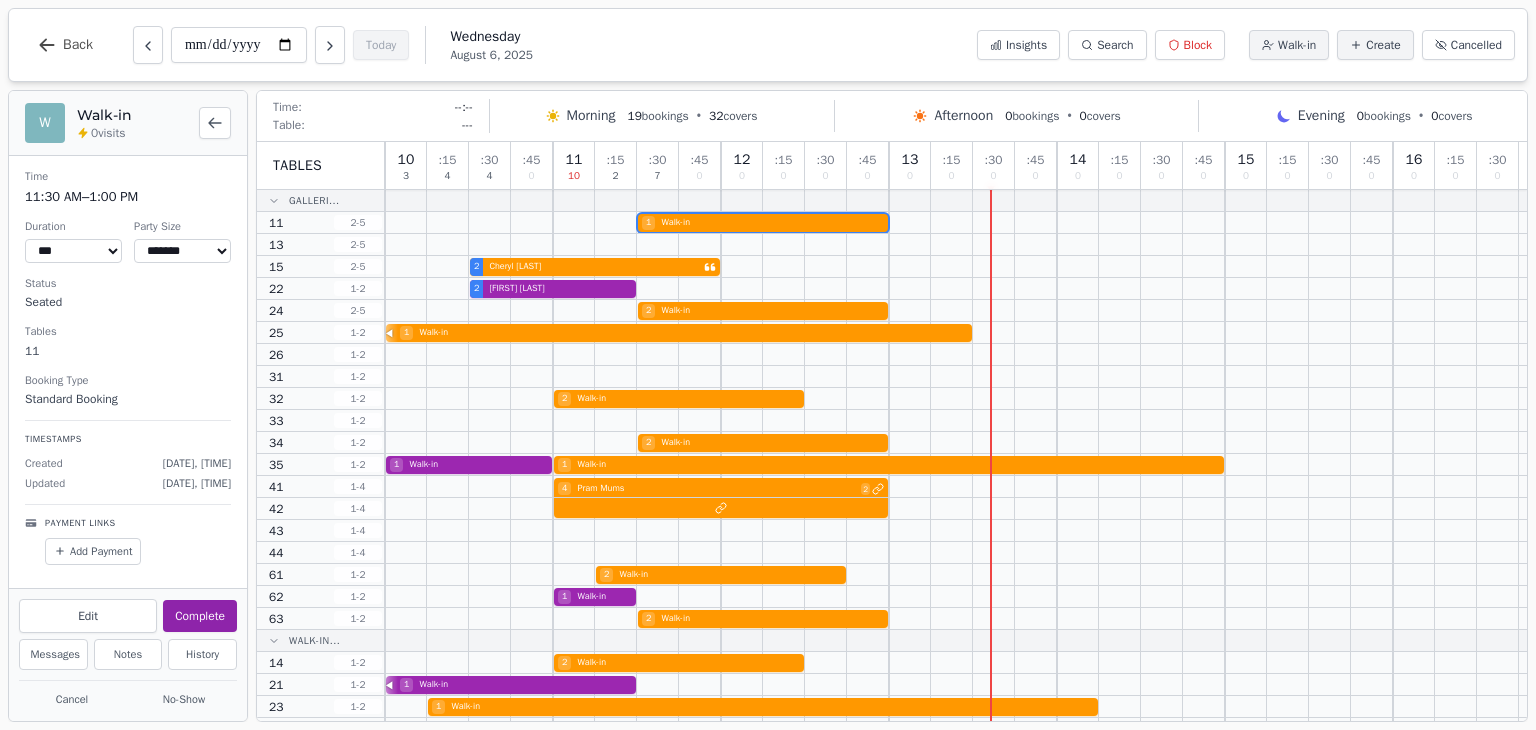 click on "Complete" at bounding box center (200, 616) 